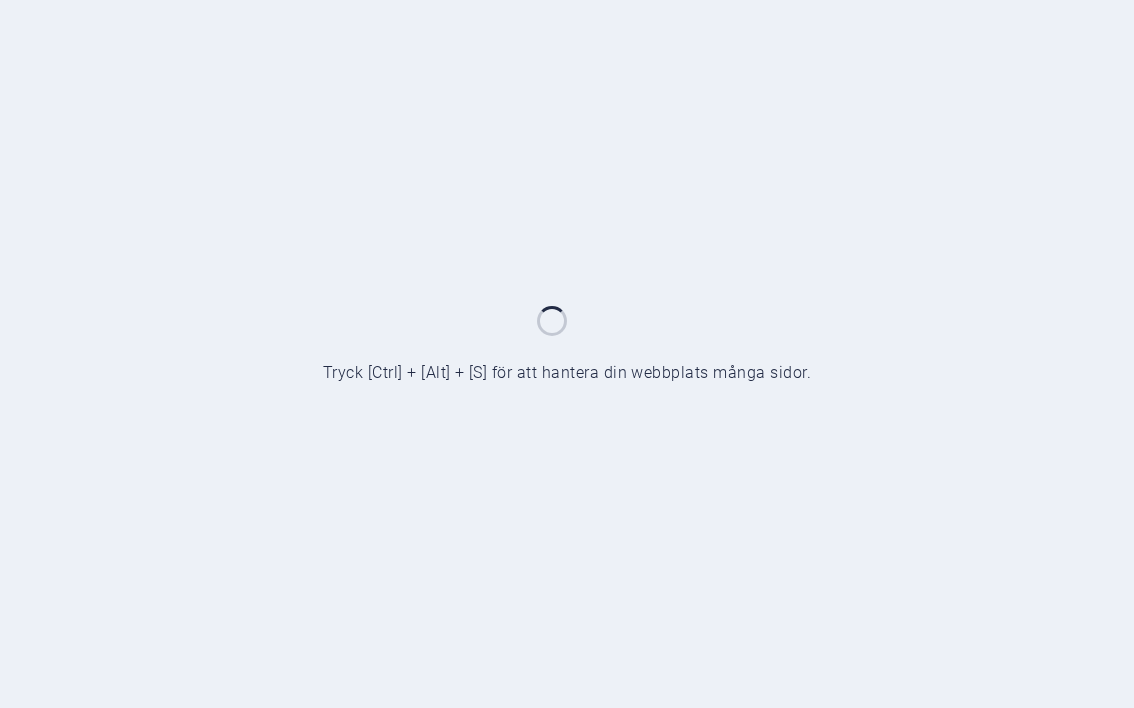 scroll, scrollTop: 0, scrollLeft: 0, axis: both 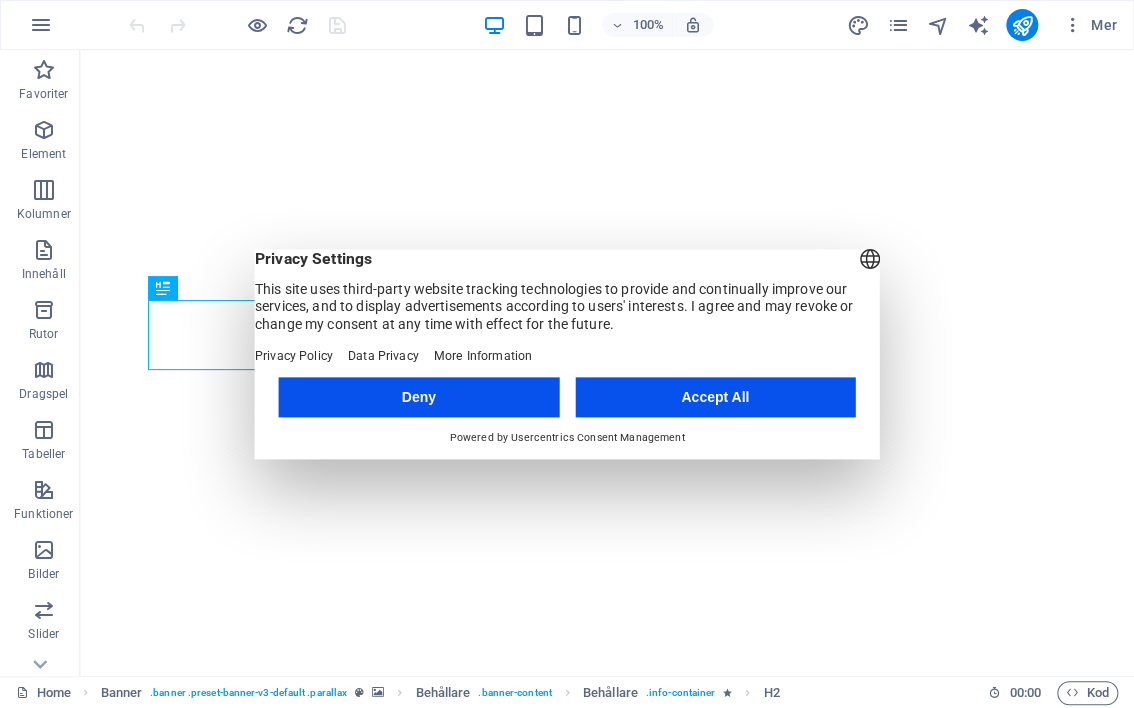 click on "Accept All" at bounding box center (715, 397) 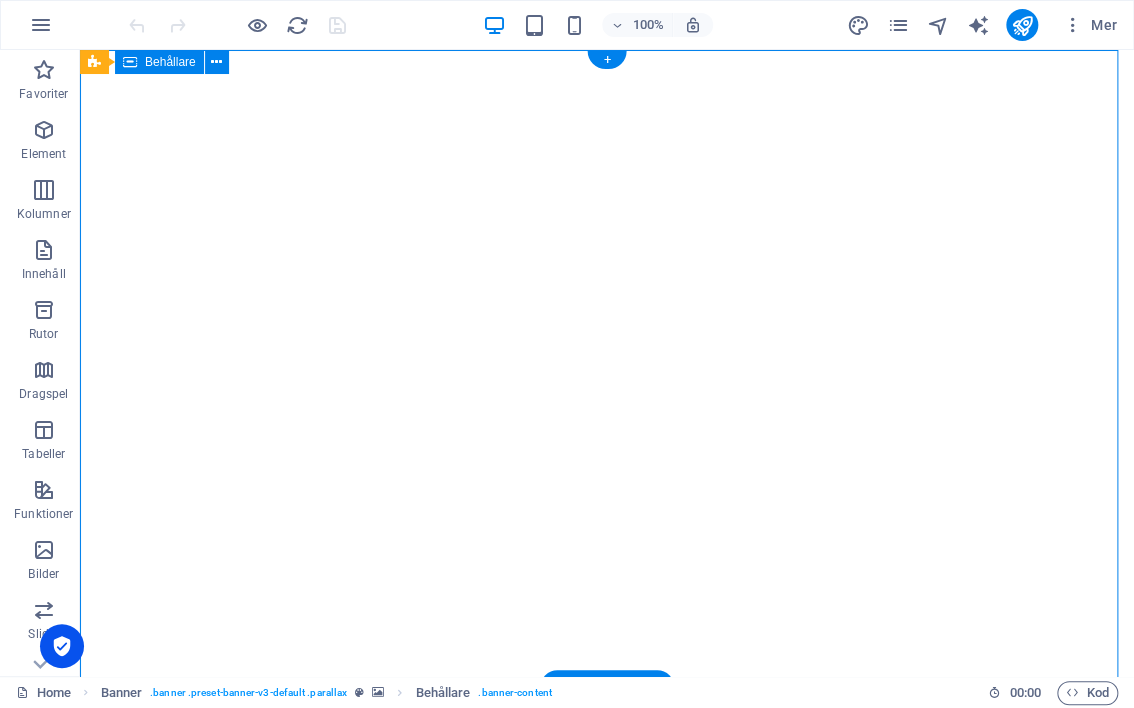 scroll, scrollTop: 0, scrollLeft: 0, axis: both 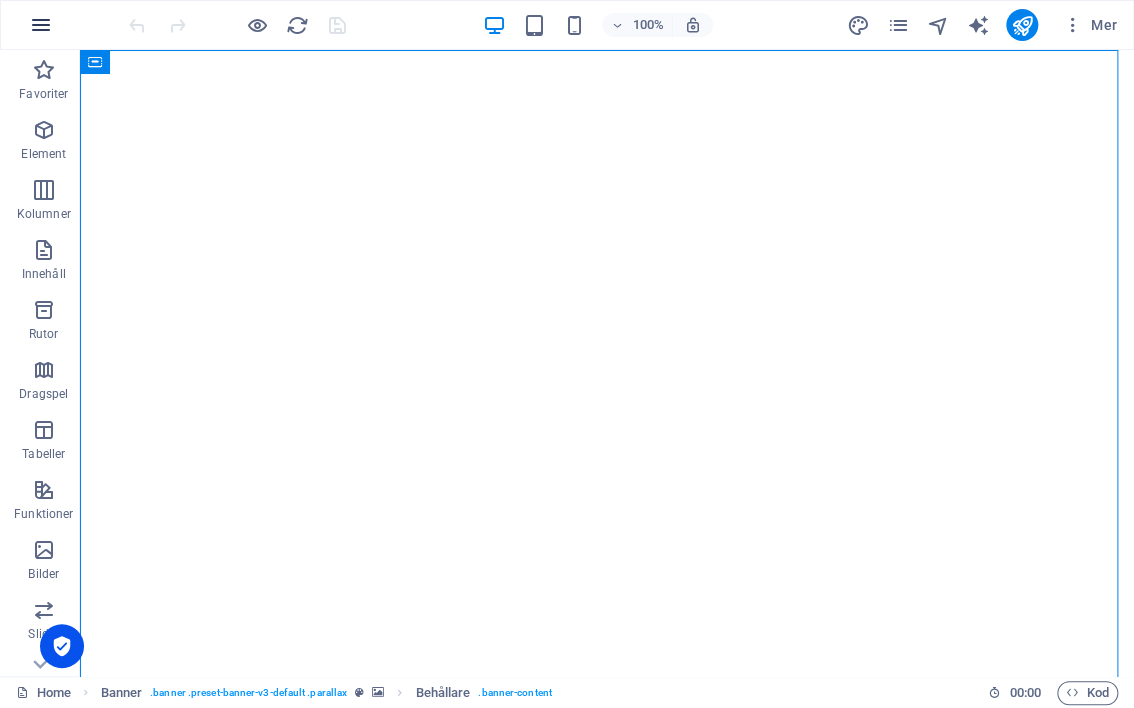 click at bounding box center (41, 25) 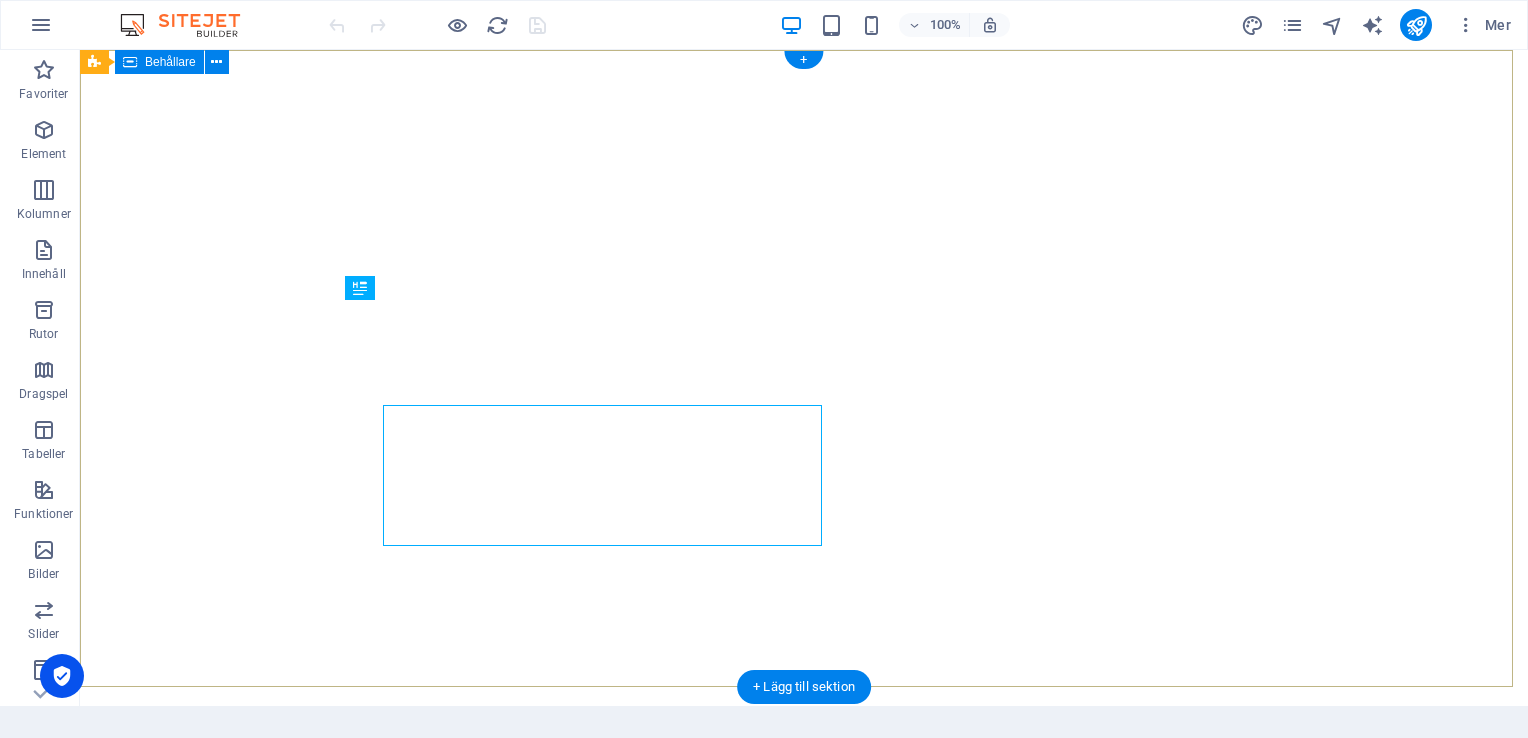 scroll, scrollTop: 0, scrollLeft: 0, axis: both 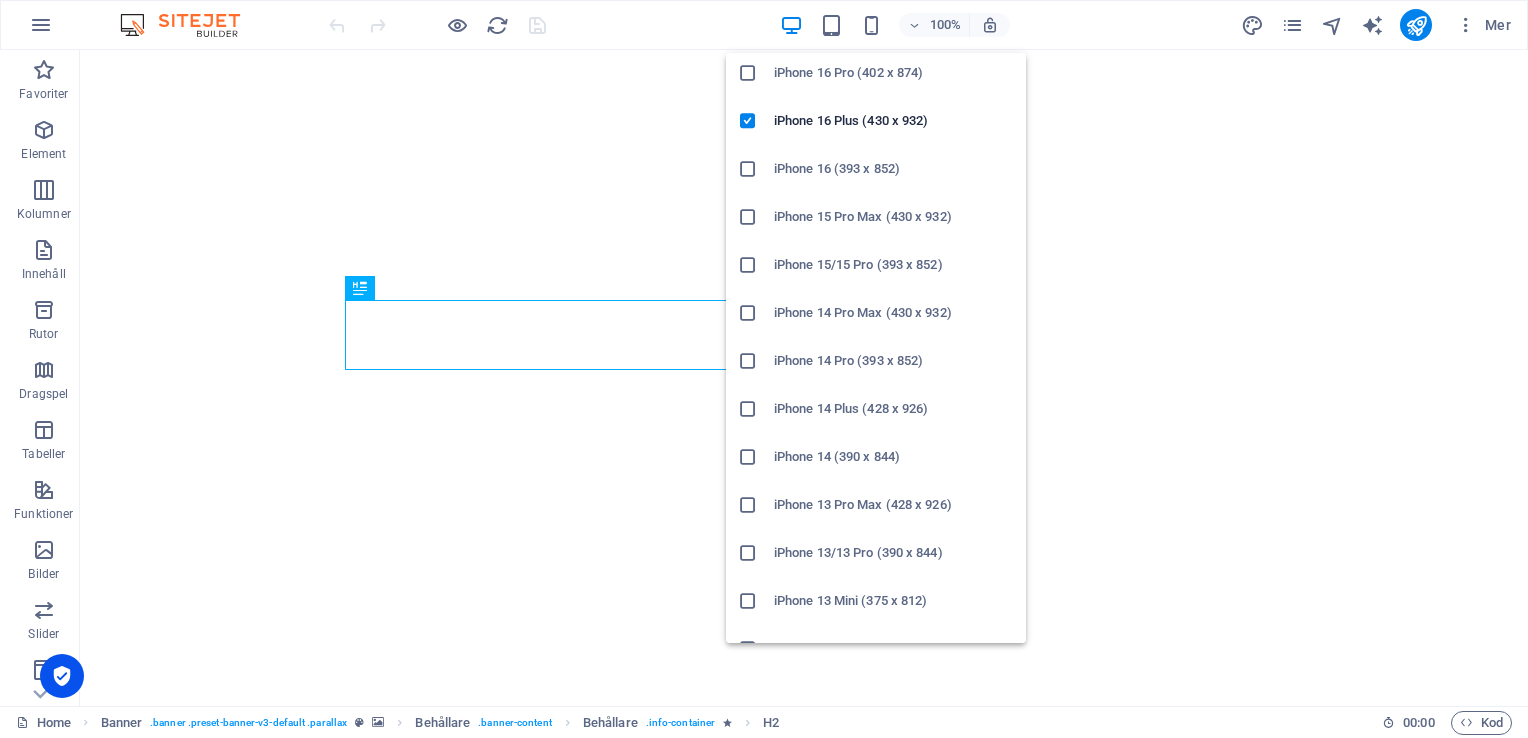 click at bounding box center (748, 265) 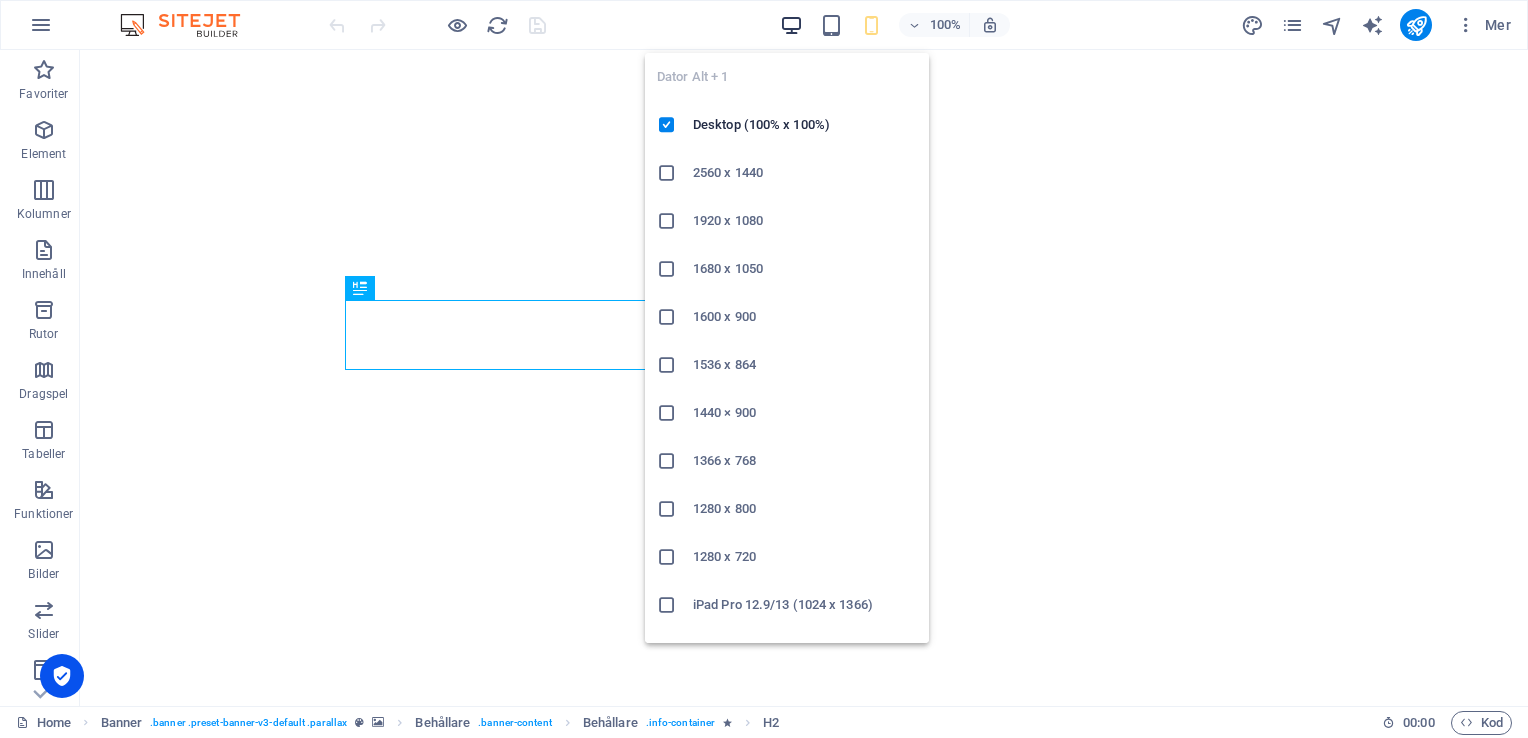 click at bounding box center [791, 25] 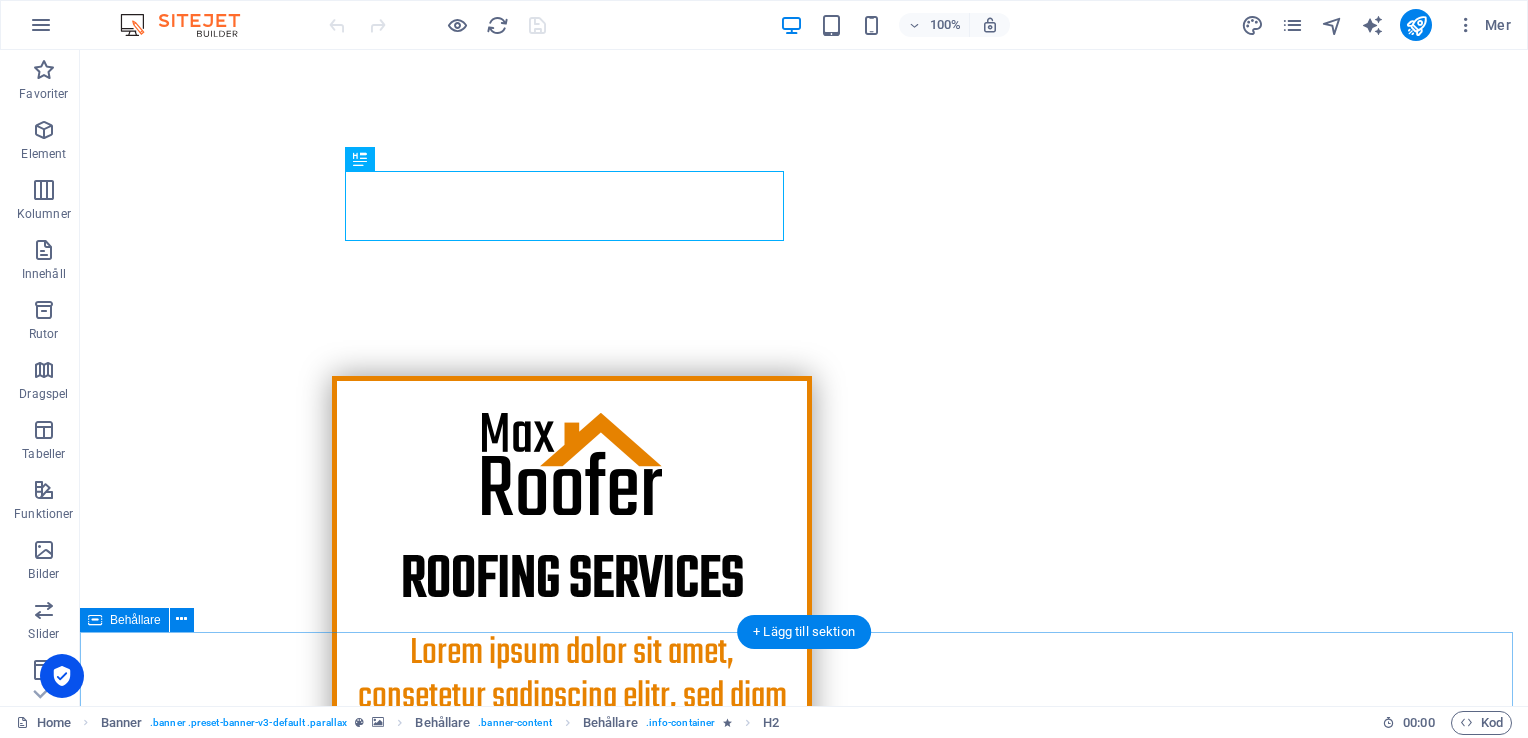 scroll, scrollTop: 400, scrollLeft: 0, axis: vertical 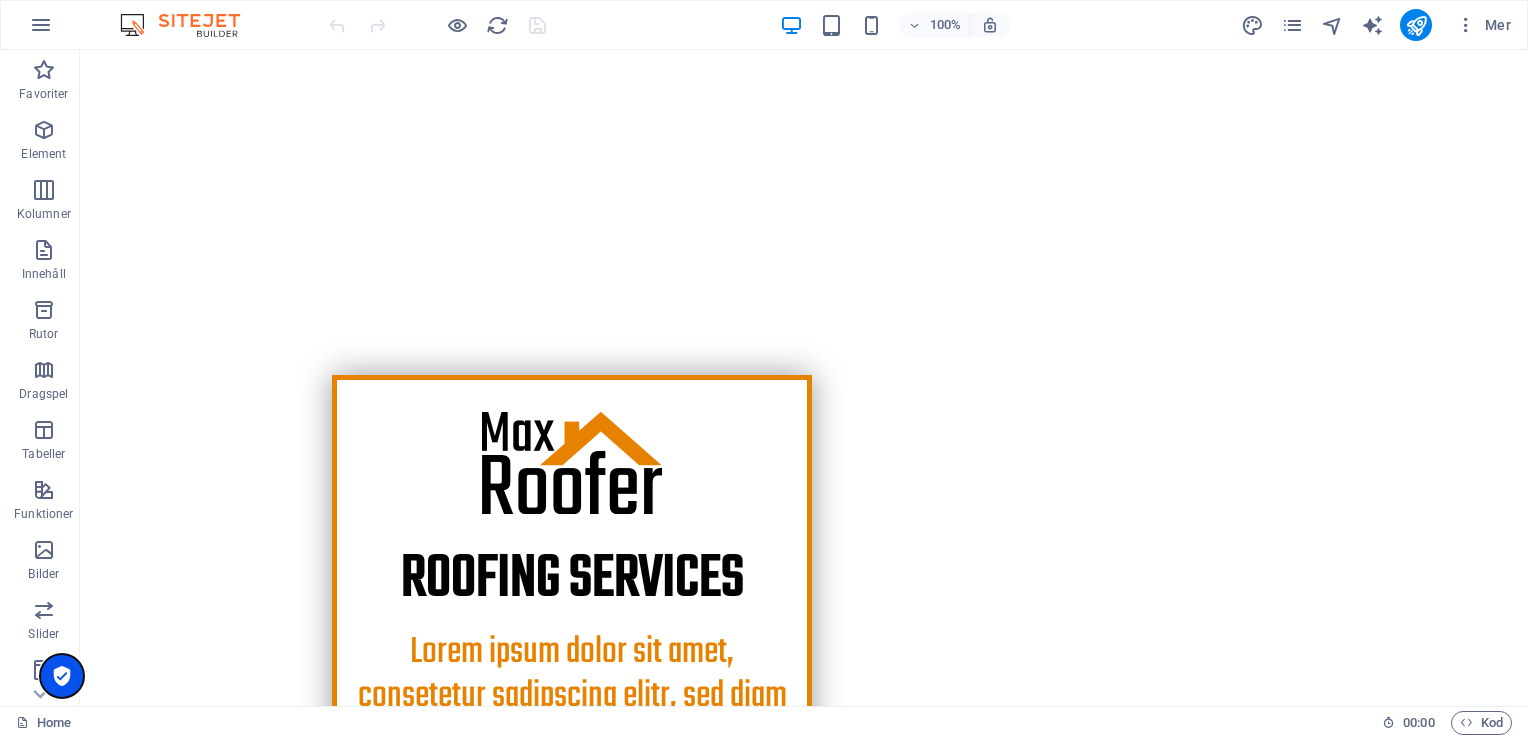 click at bounding box center [62, 676] 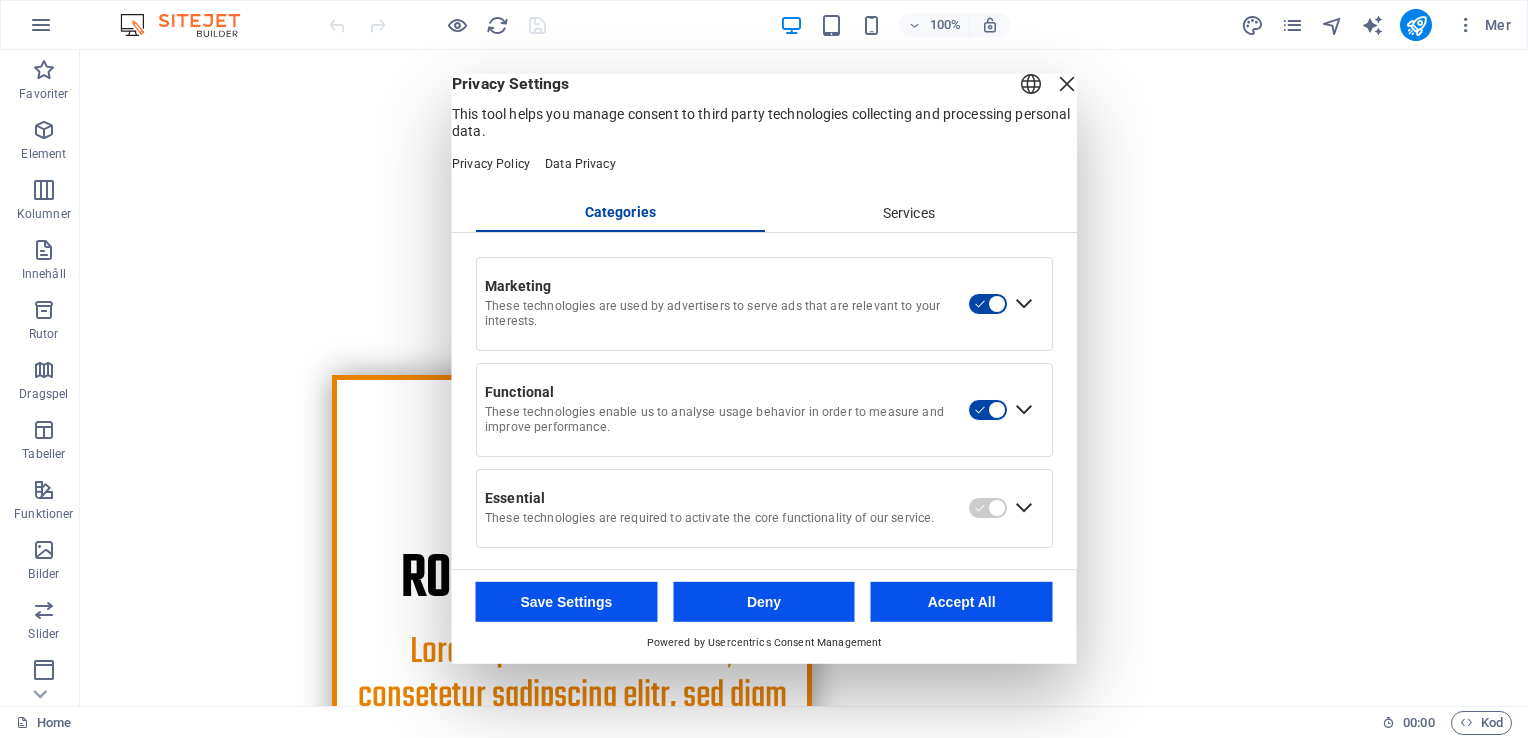 scroll, scrollTop: 24, scrollLeft: 0, axis: vertical 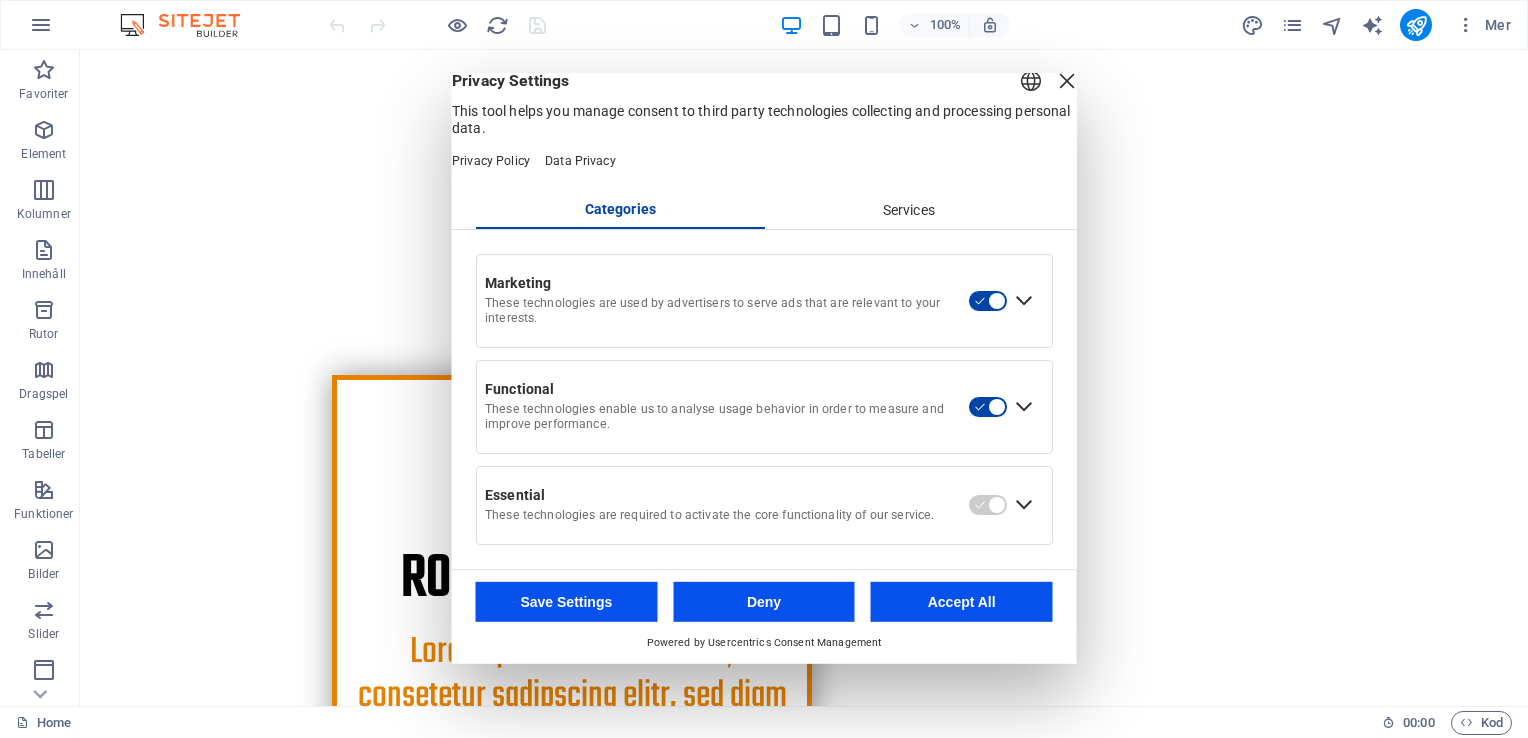 click on "Accept All" at bounding box center [962, 602] 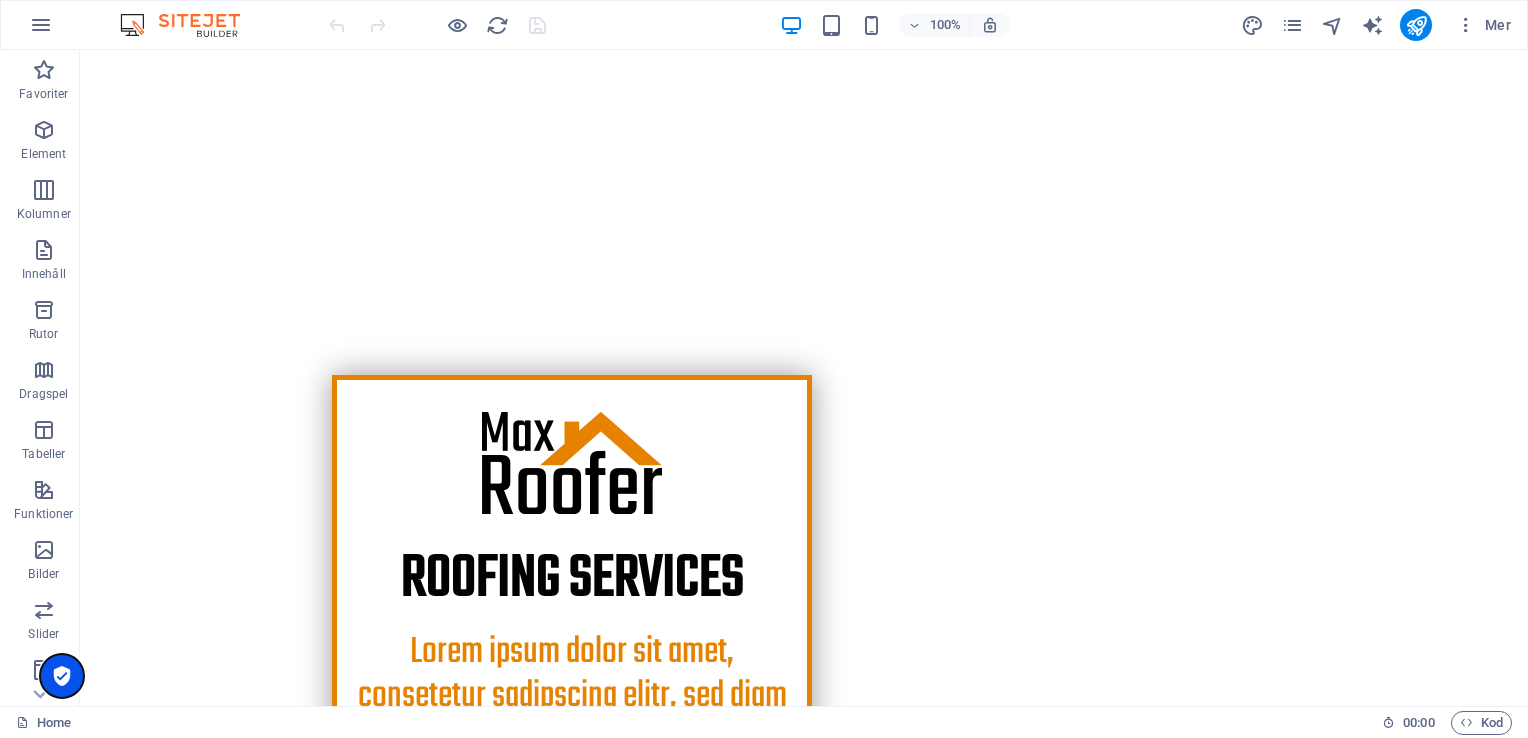 drag, startPoint x: 70, startPoint y: 678, endPoint x: 255, endPoint y: 789, distance: 215.74522 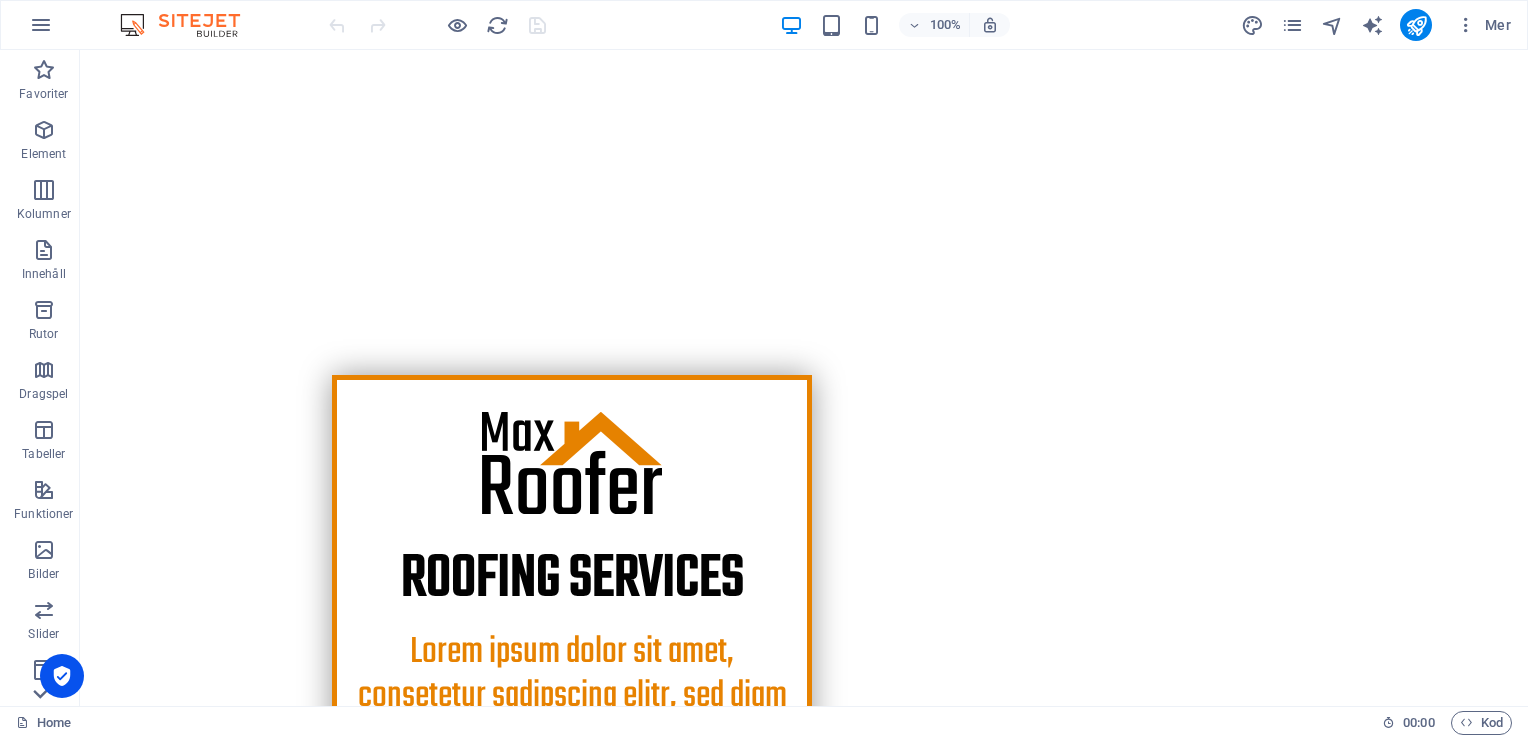 click at bounding box center (40, 694) 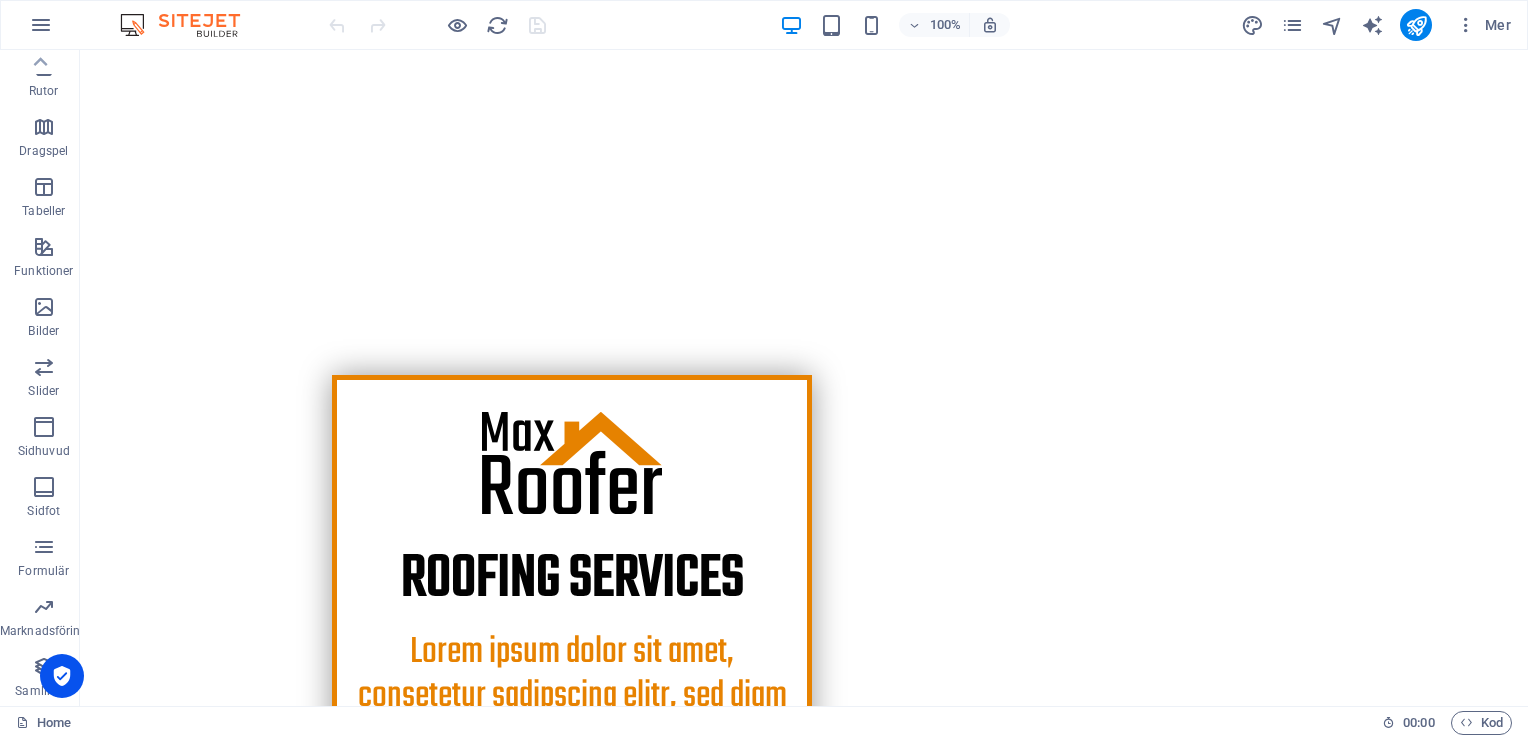 click on "Samlingar" at bounding box center (44, 679) 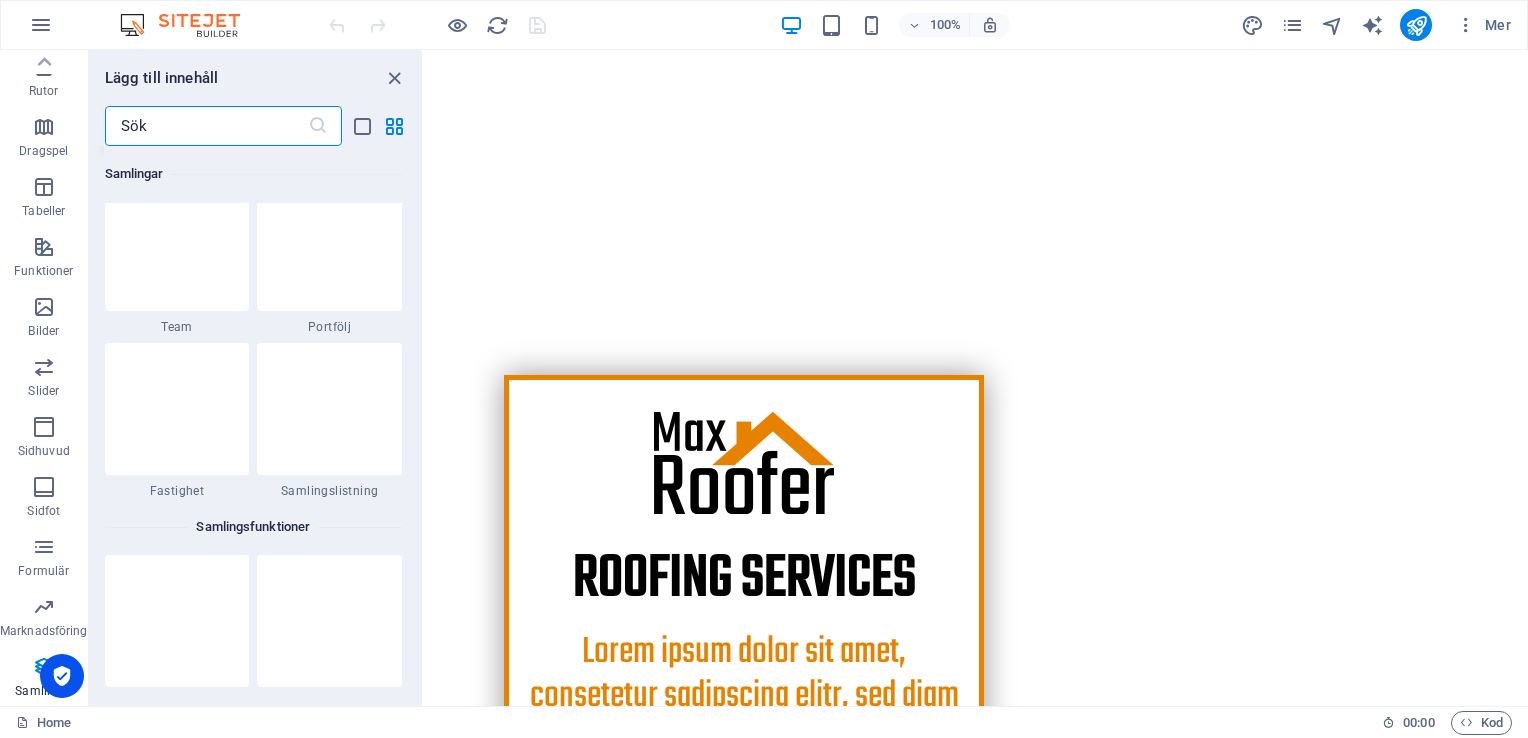 scroll, scrollTop: 18142, scrollLeft: 0, axis: vertical 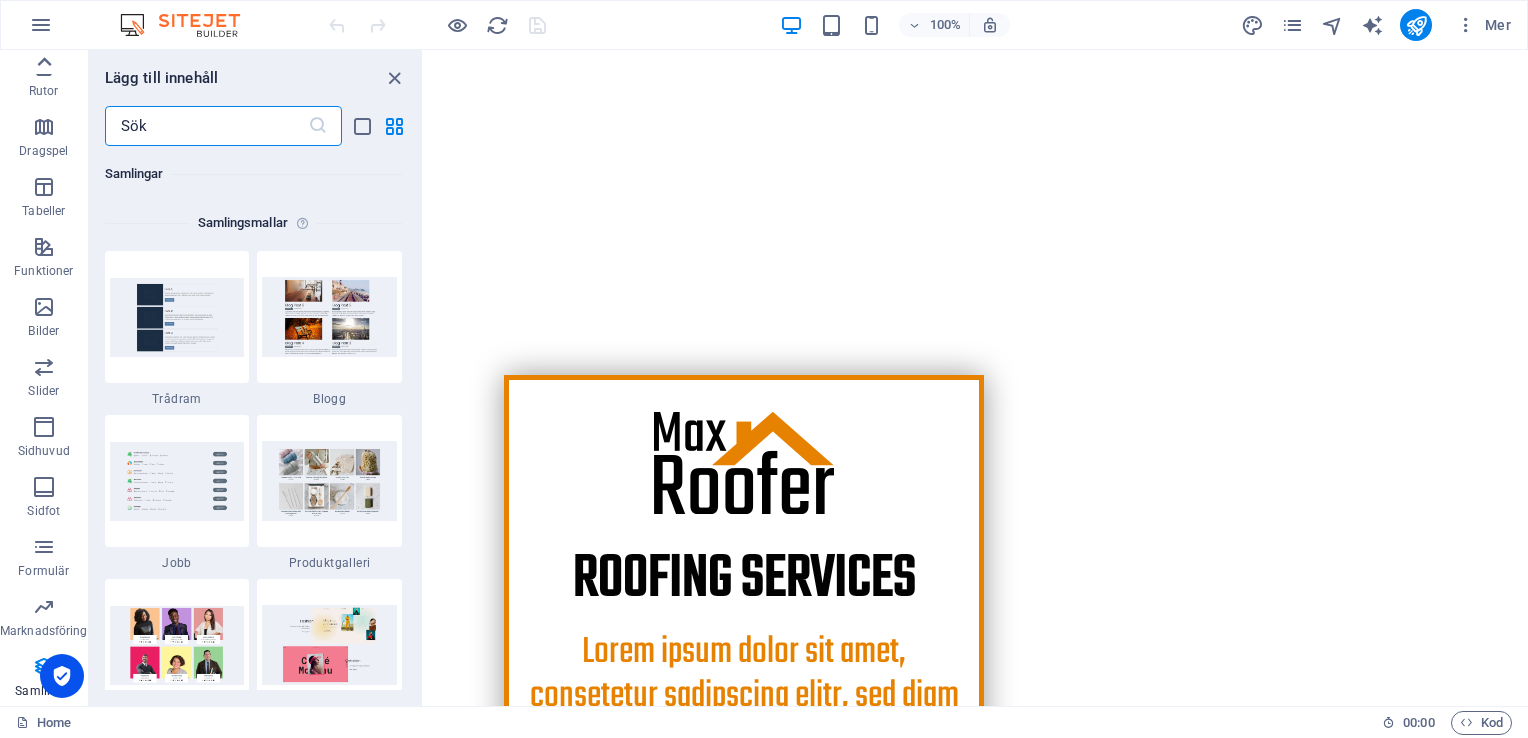 click 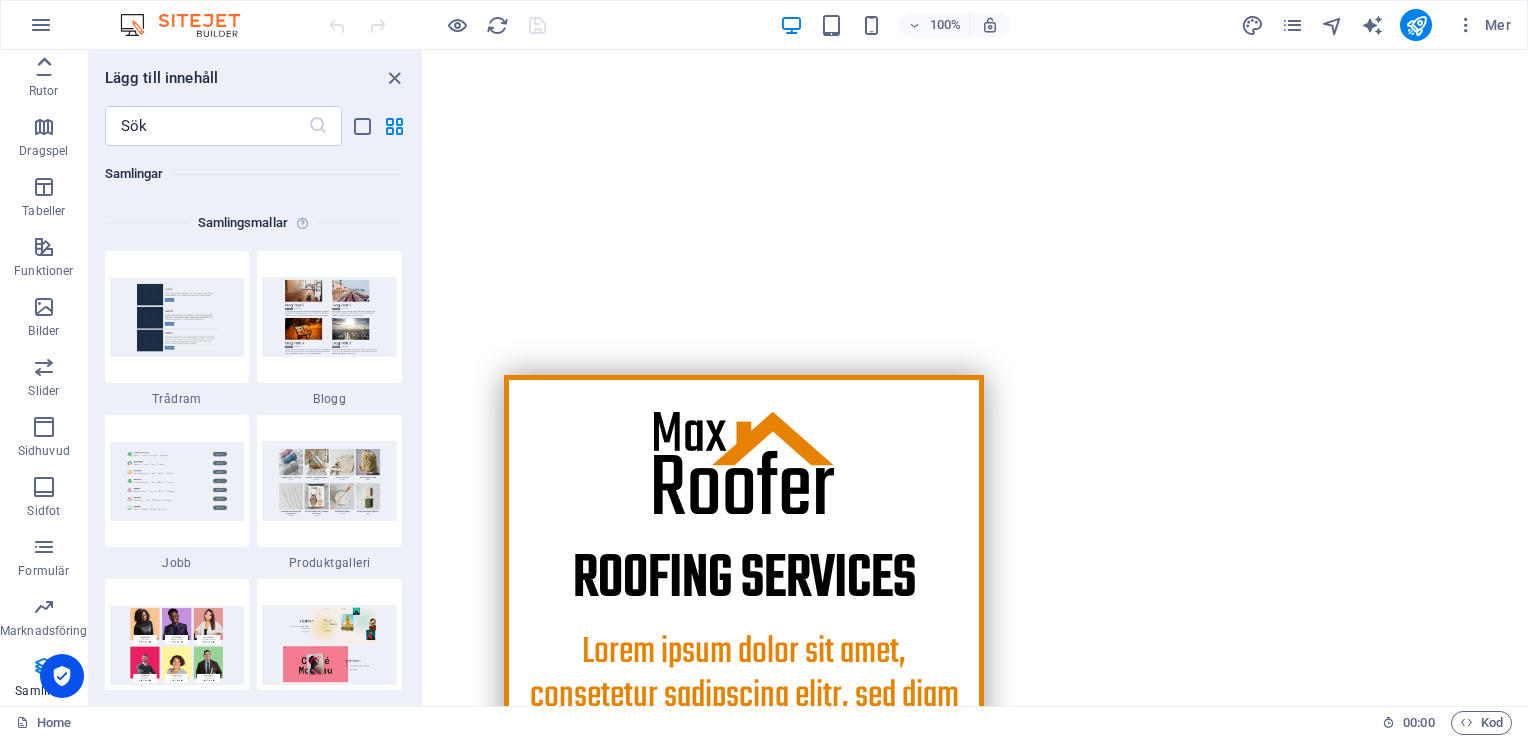 scroll, scrollTop: 0, scrollLeft: 0, axis: both 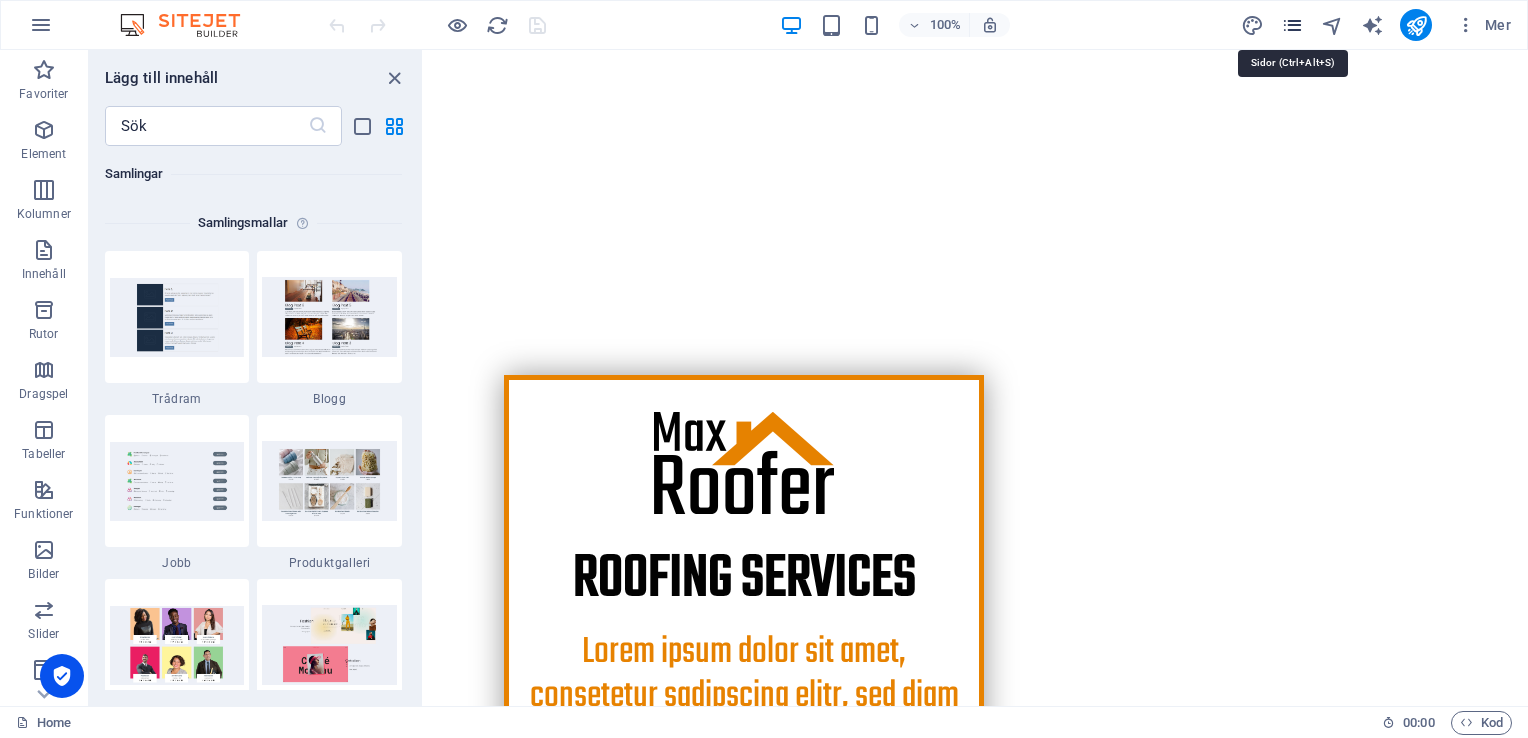 click at bounding box center (1292, 25) 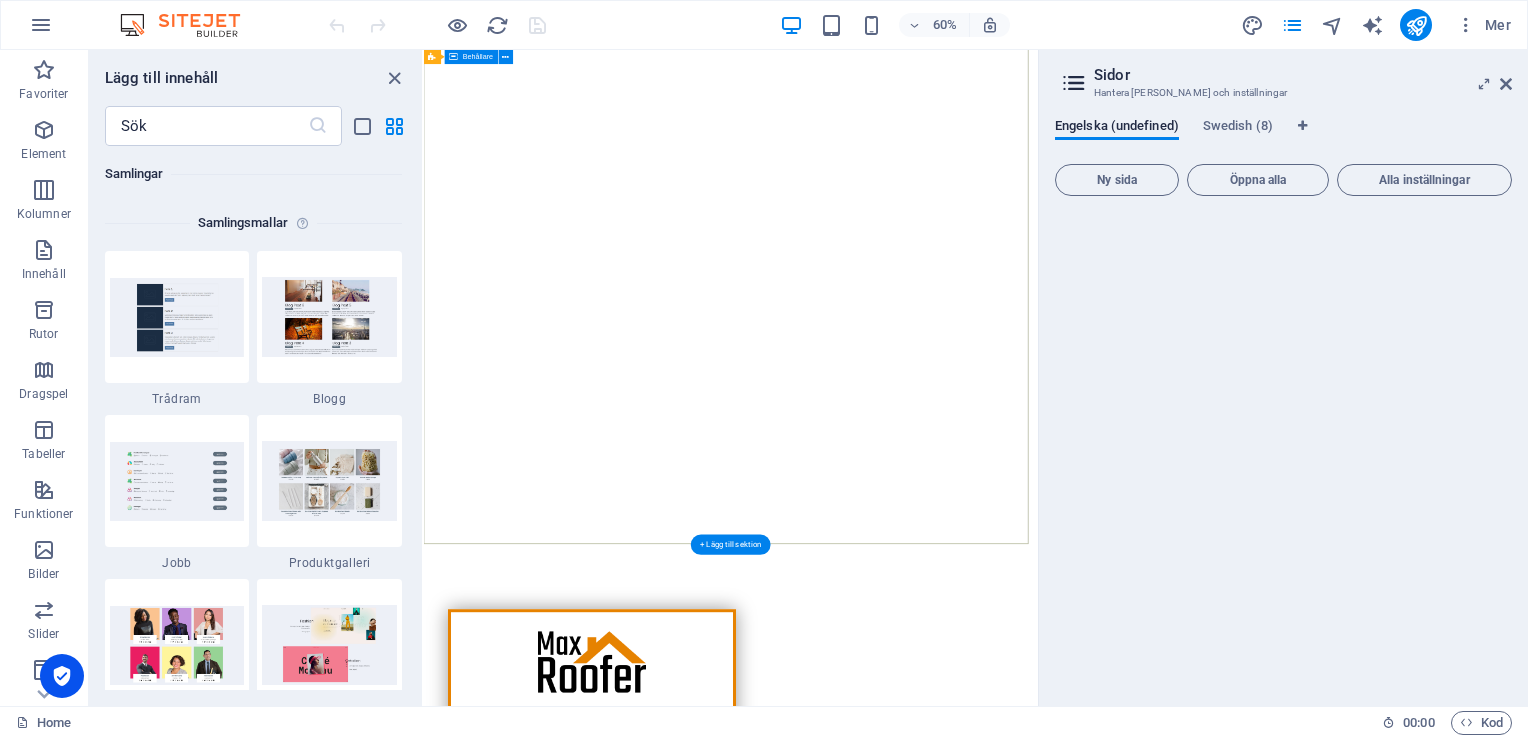 scroll, scrollTop: 0, scrollLeft: 0, axis: both 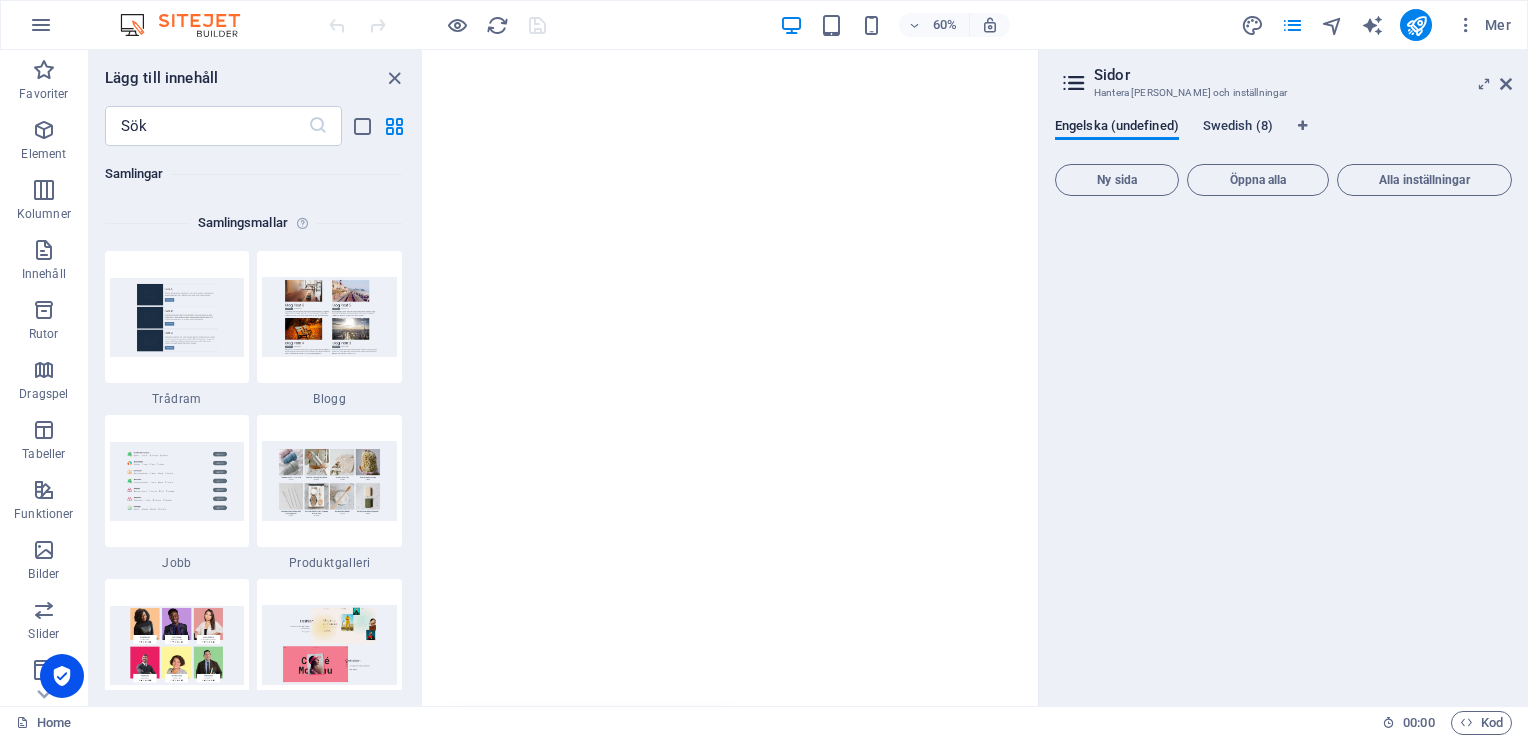 click on "Swedish (8)" at bounding box center [1238, 128] 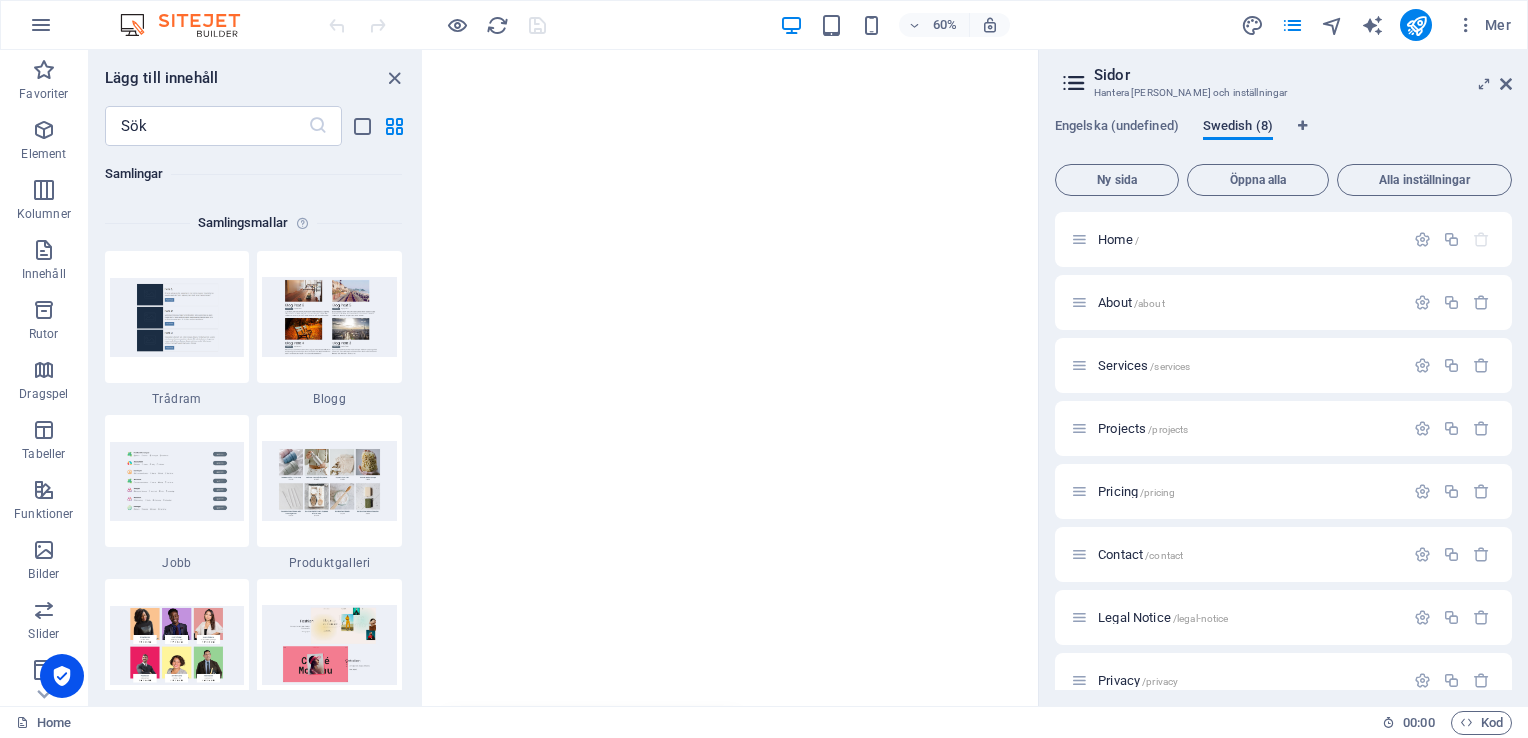 click on "Swedish (8)" at bounding box center [1238, 128] 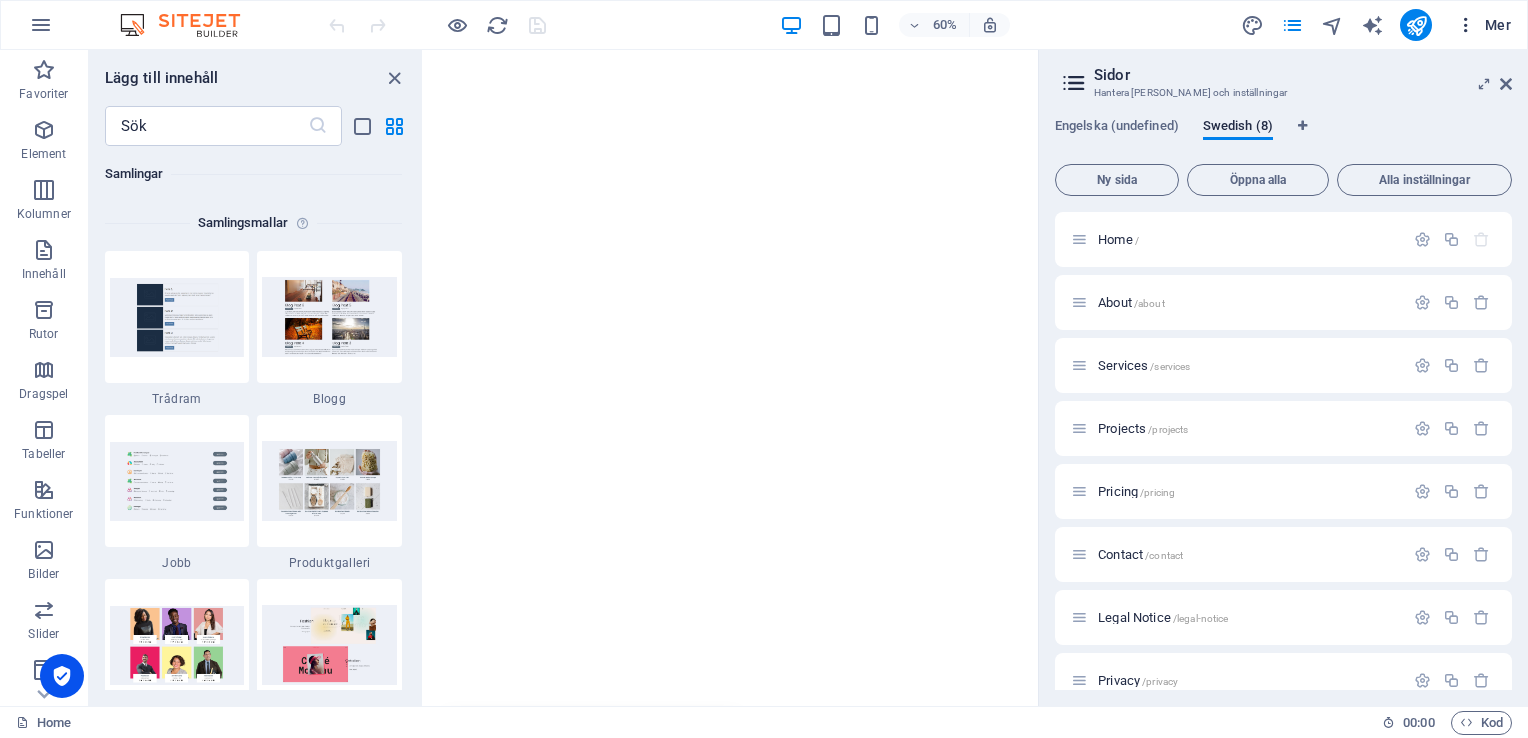 click at bounding box center [1466, 25] 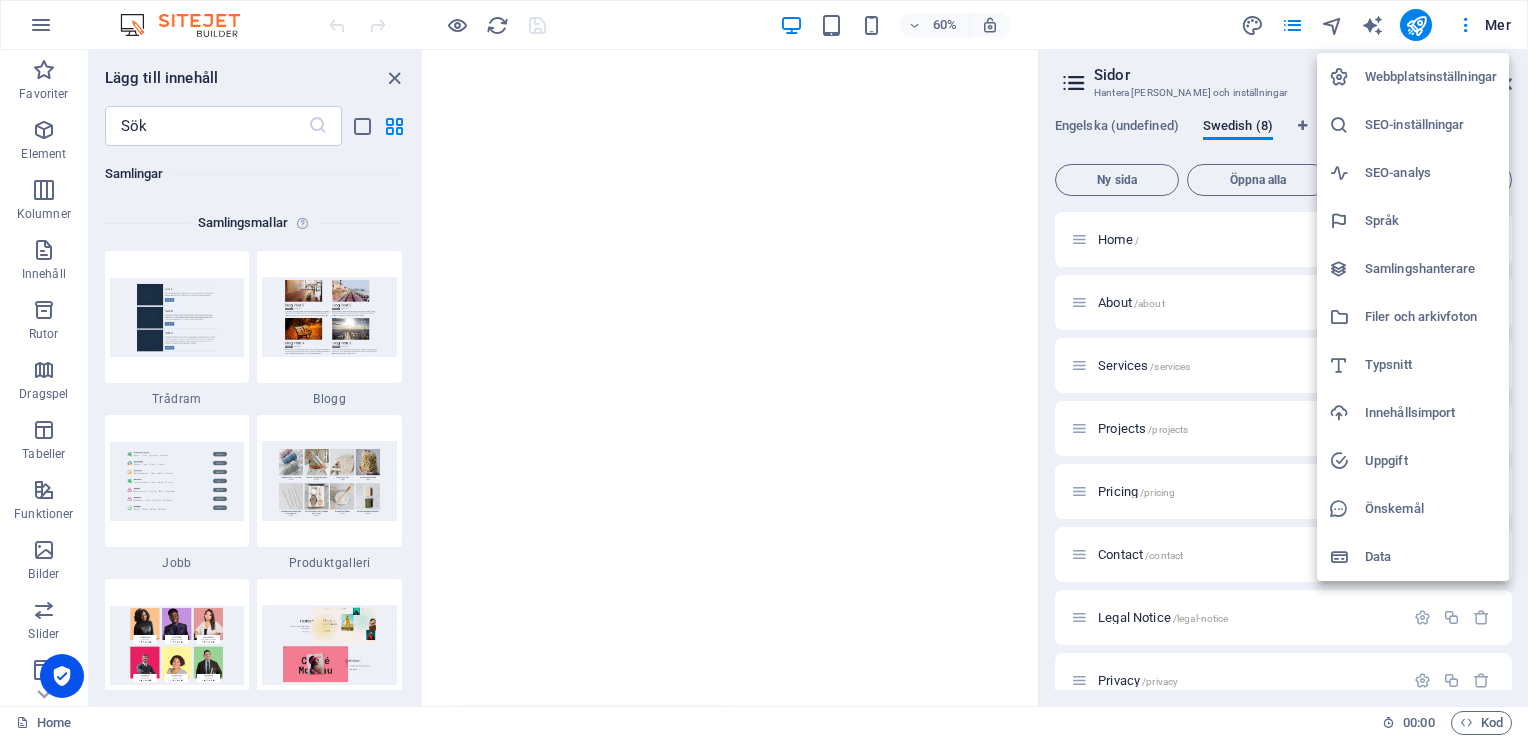 click on "Typsnitt" at bounding box center [1431, 365] 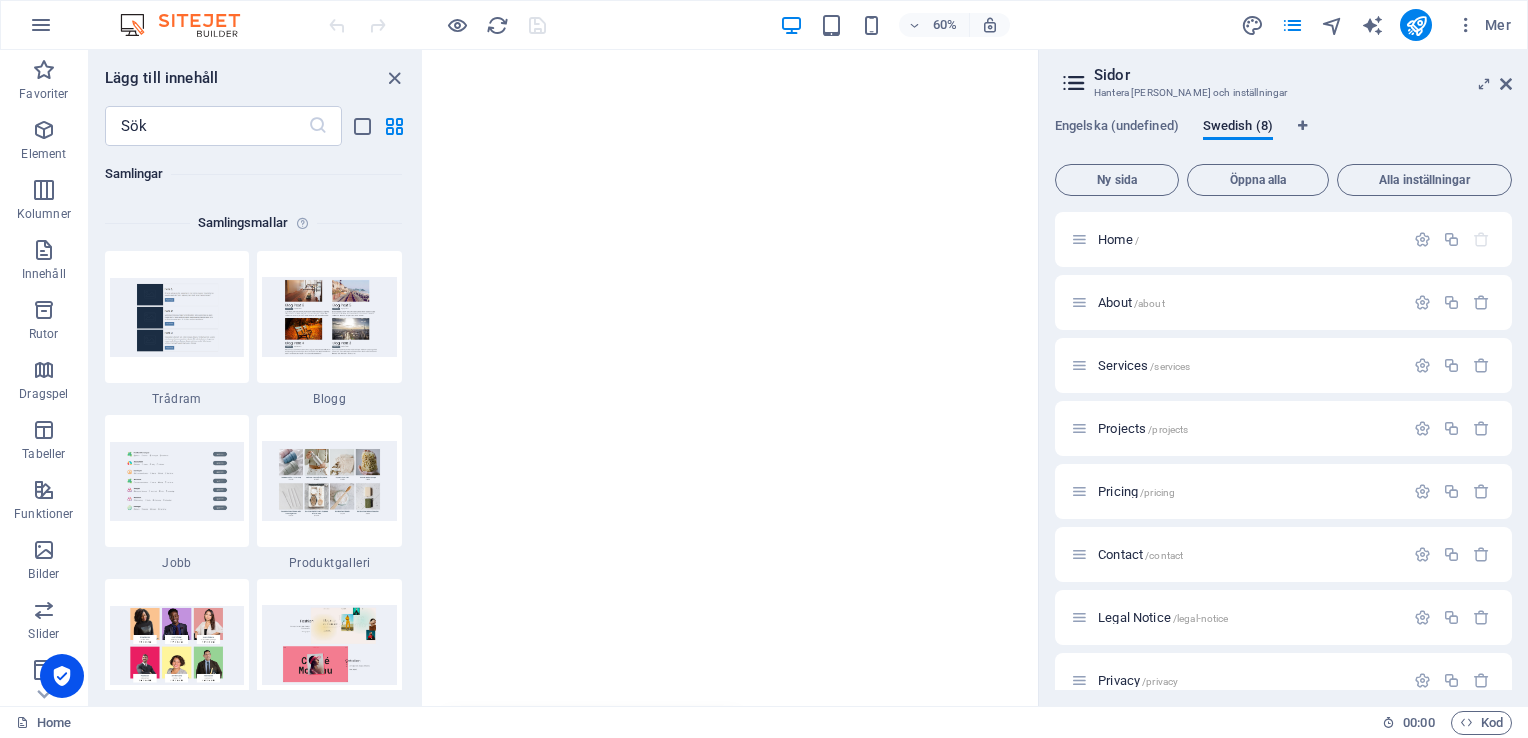 select on "popularity" 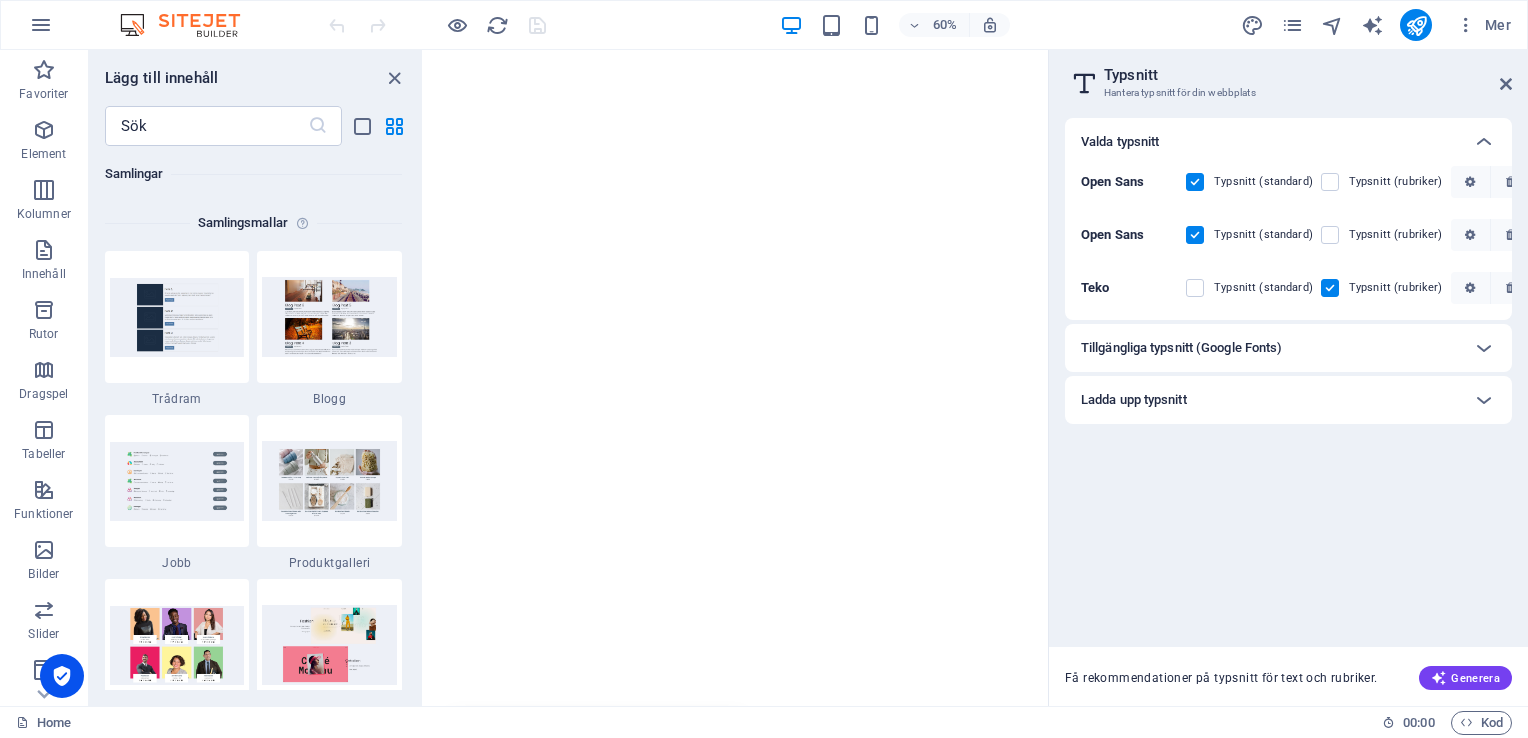 click on "Open Sans" at bounding box center [1112, 181] 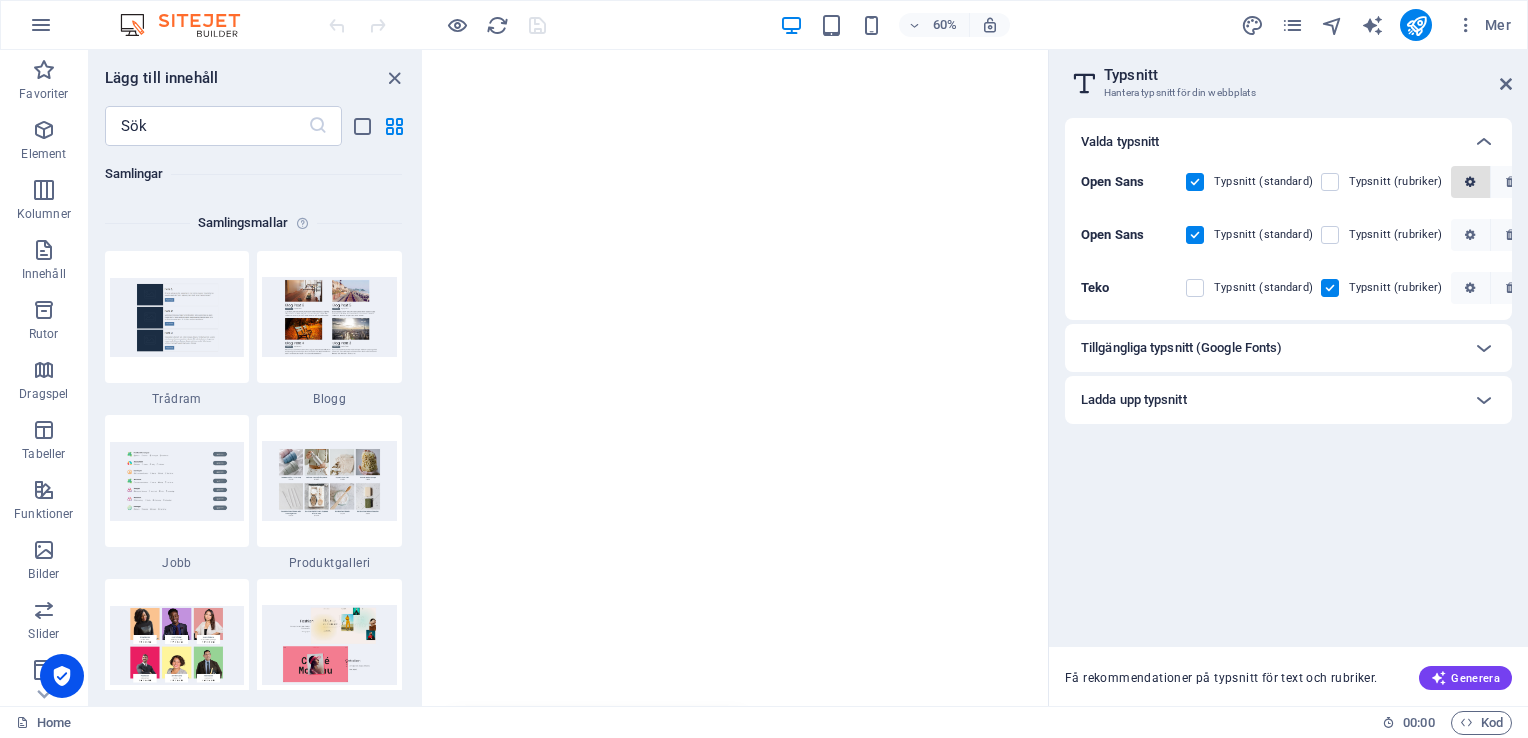 click at bounding box center (1470, 182) 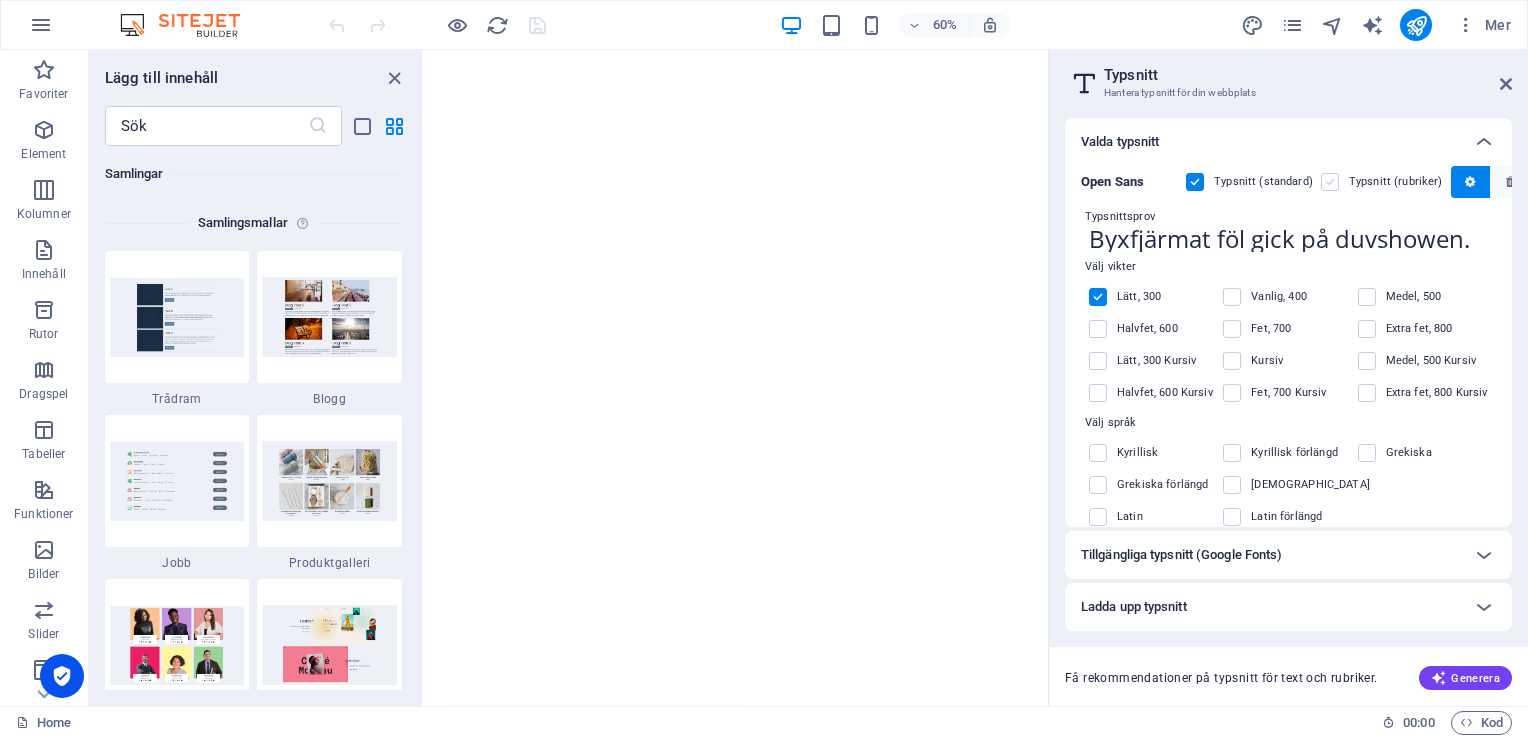 click at bounding box center (1330, 182) 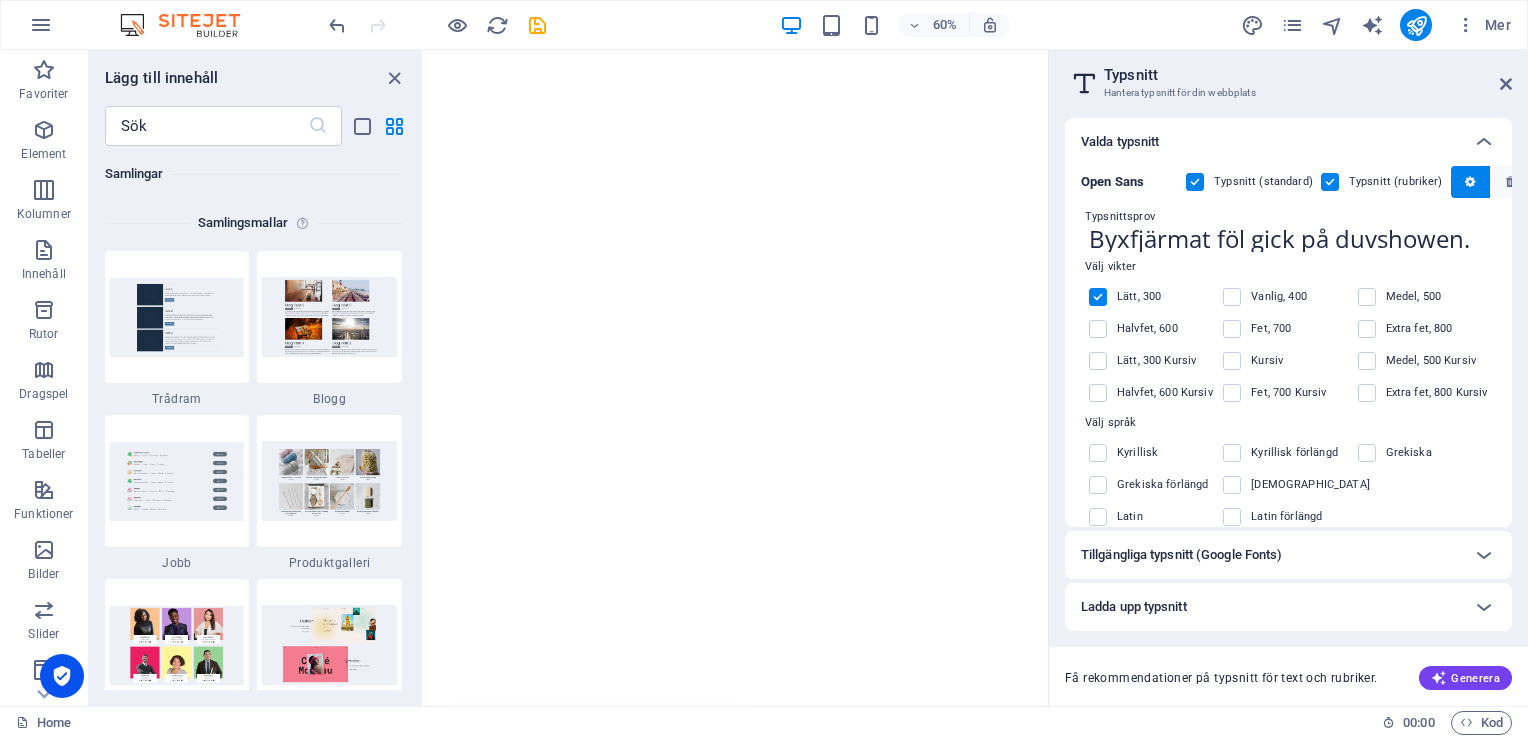 click at bounding box center [1195, 182] 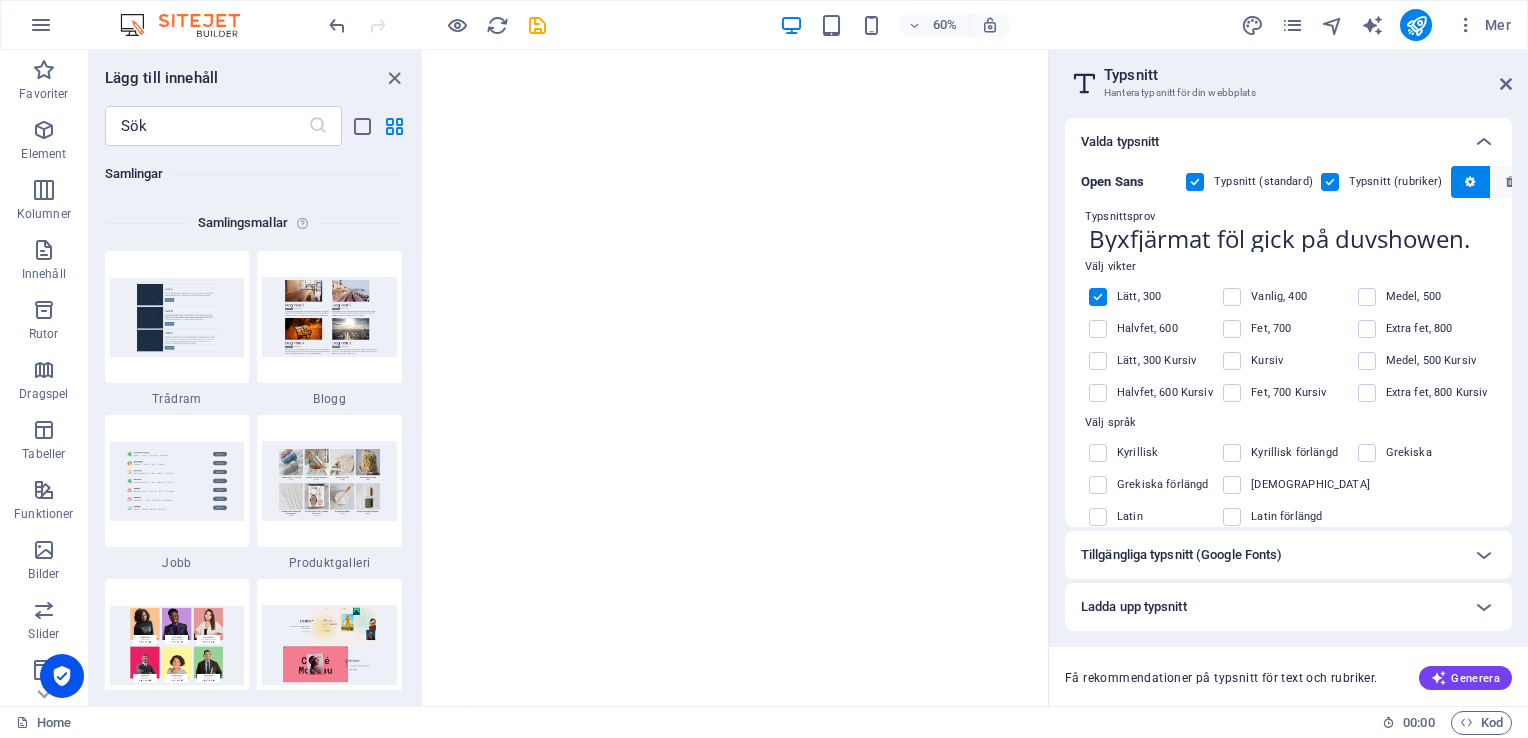 click at bounding box center [0, 0] 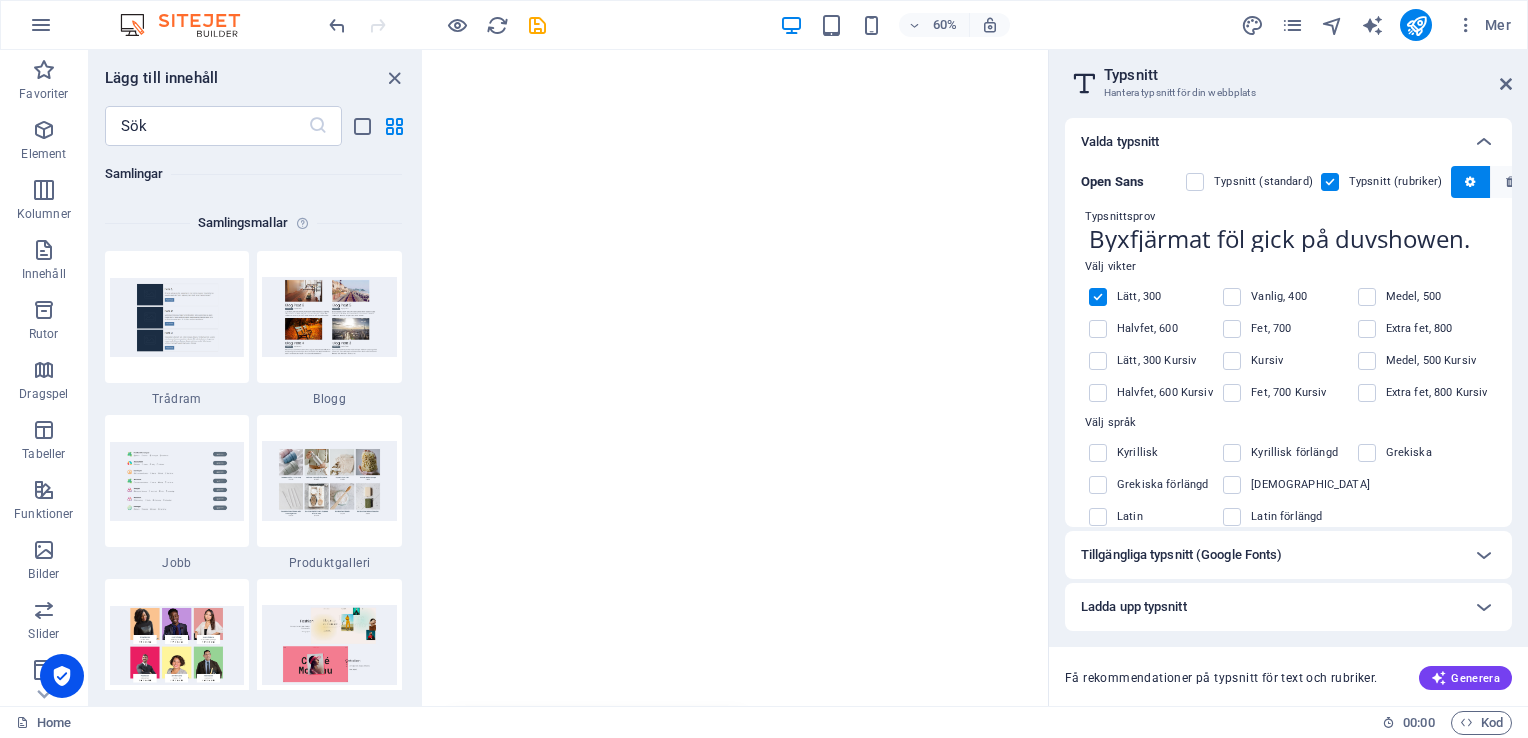 click at bounding box center [1330, 182] 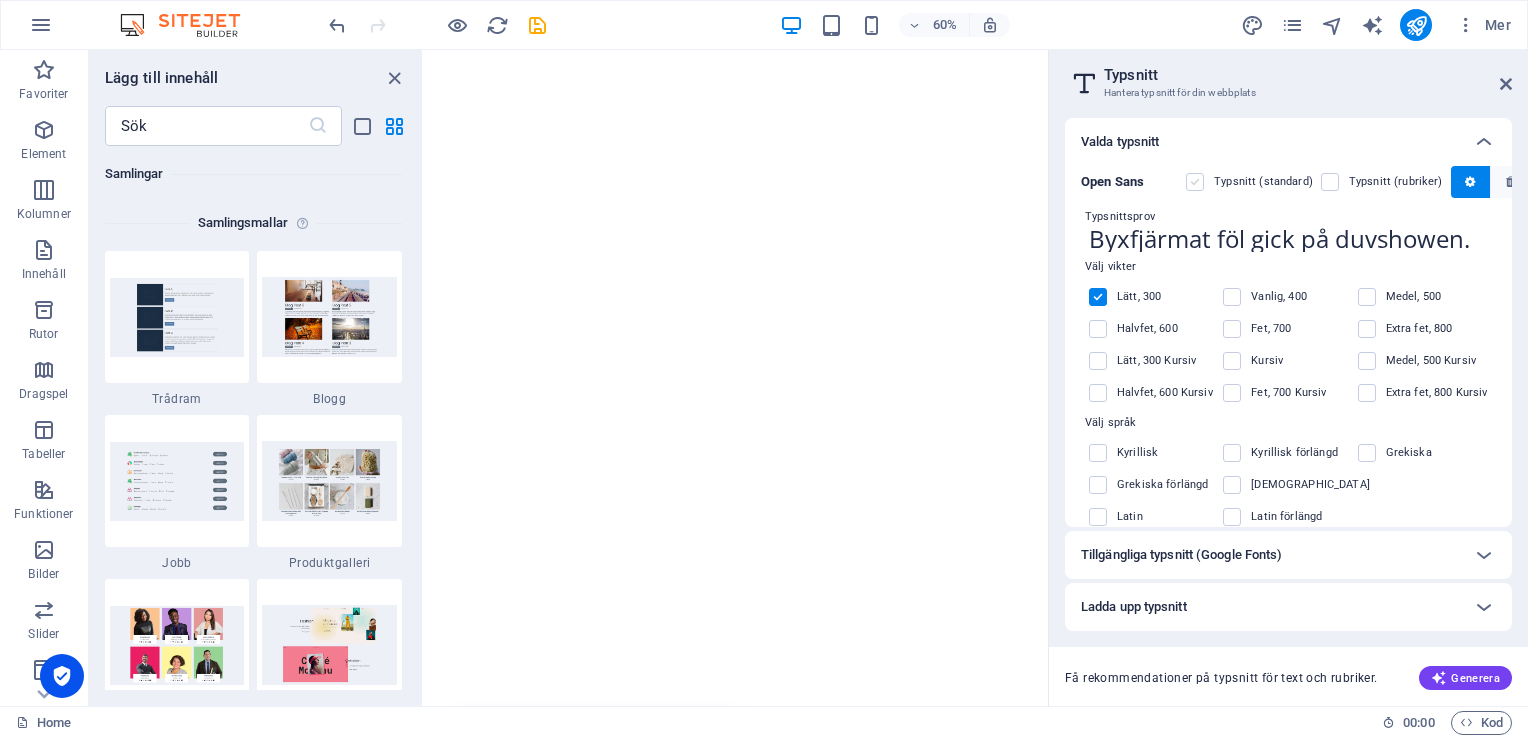 click at bounding box center (1195, 182) 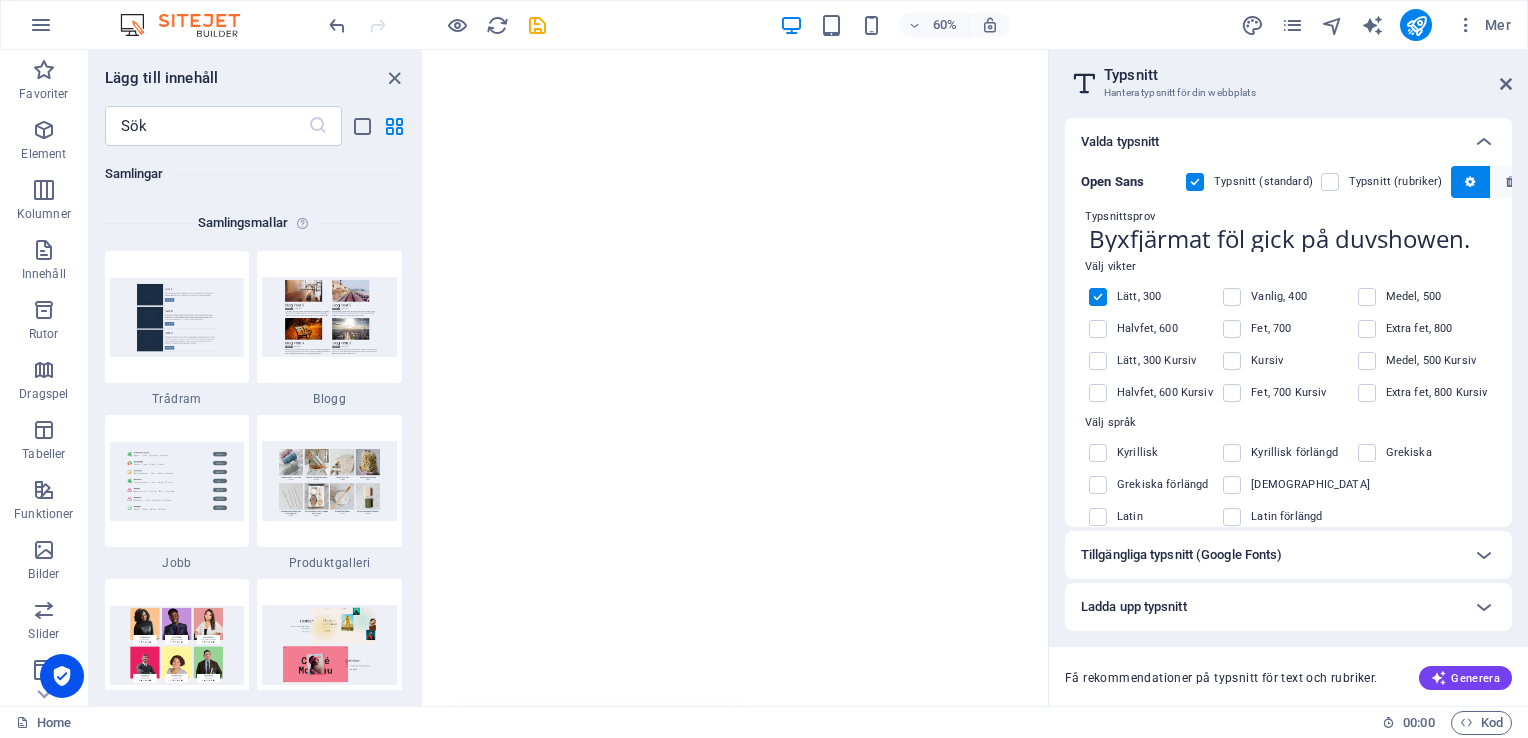 click on "Tillgängliga typsnitt (Google Fonts)" at bounding box center (1270, 555) 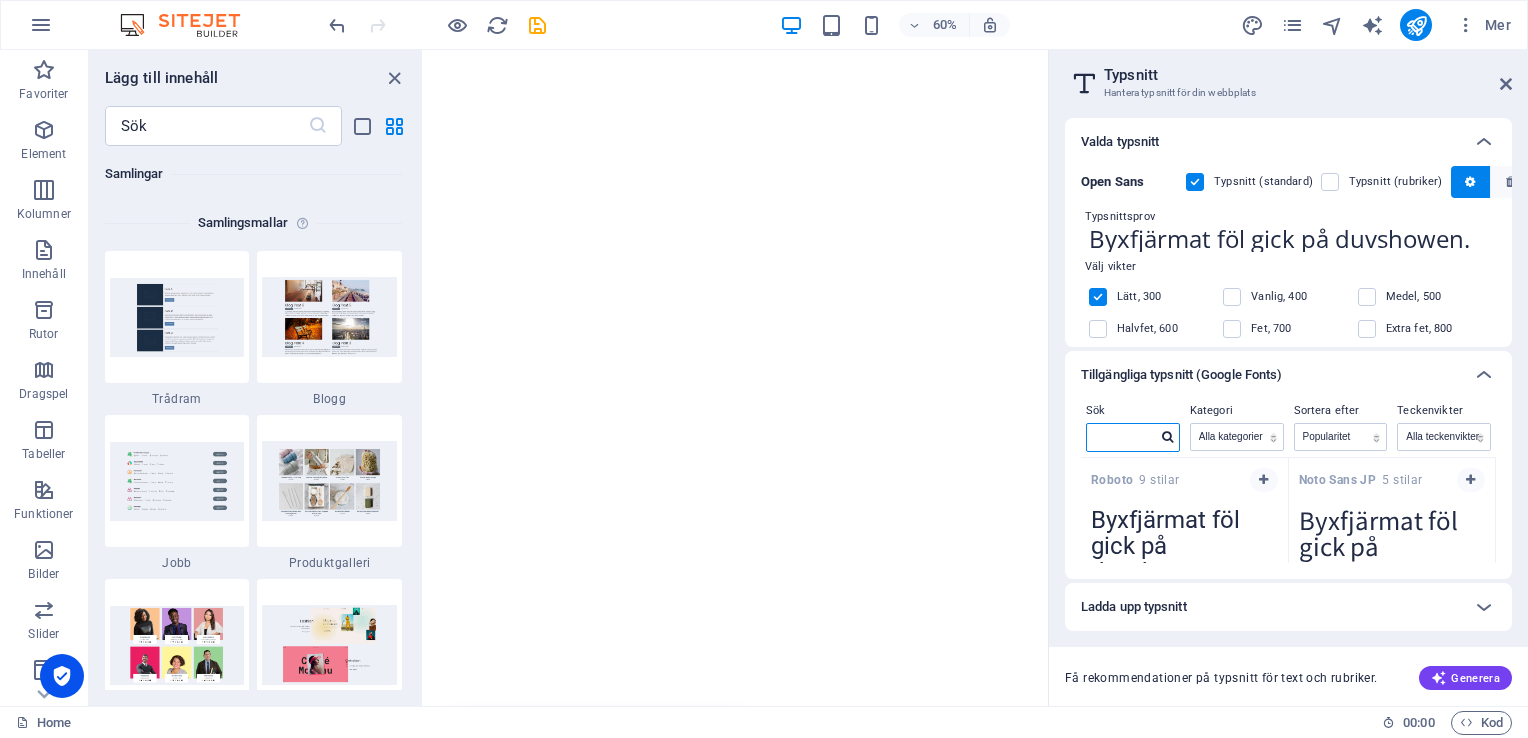 click at bounding box center (1122, 437) 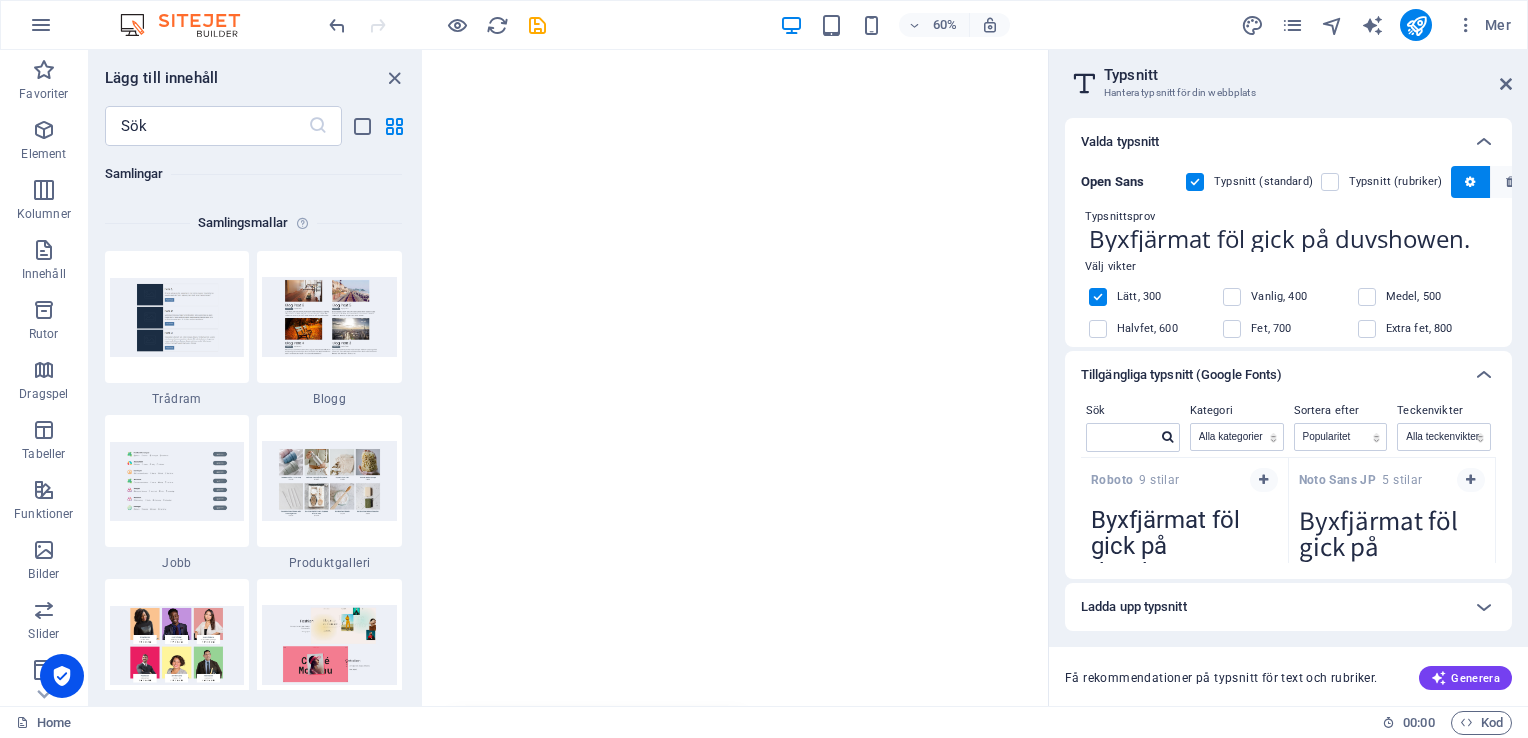 scroll, scrollTop: 18142, scrollLeft: 0, axis: vertical 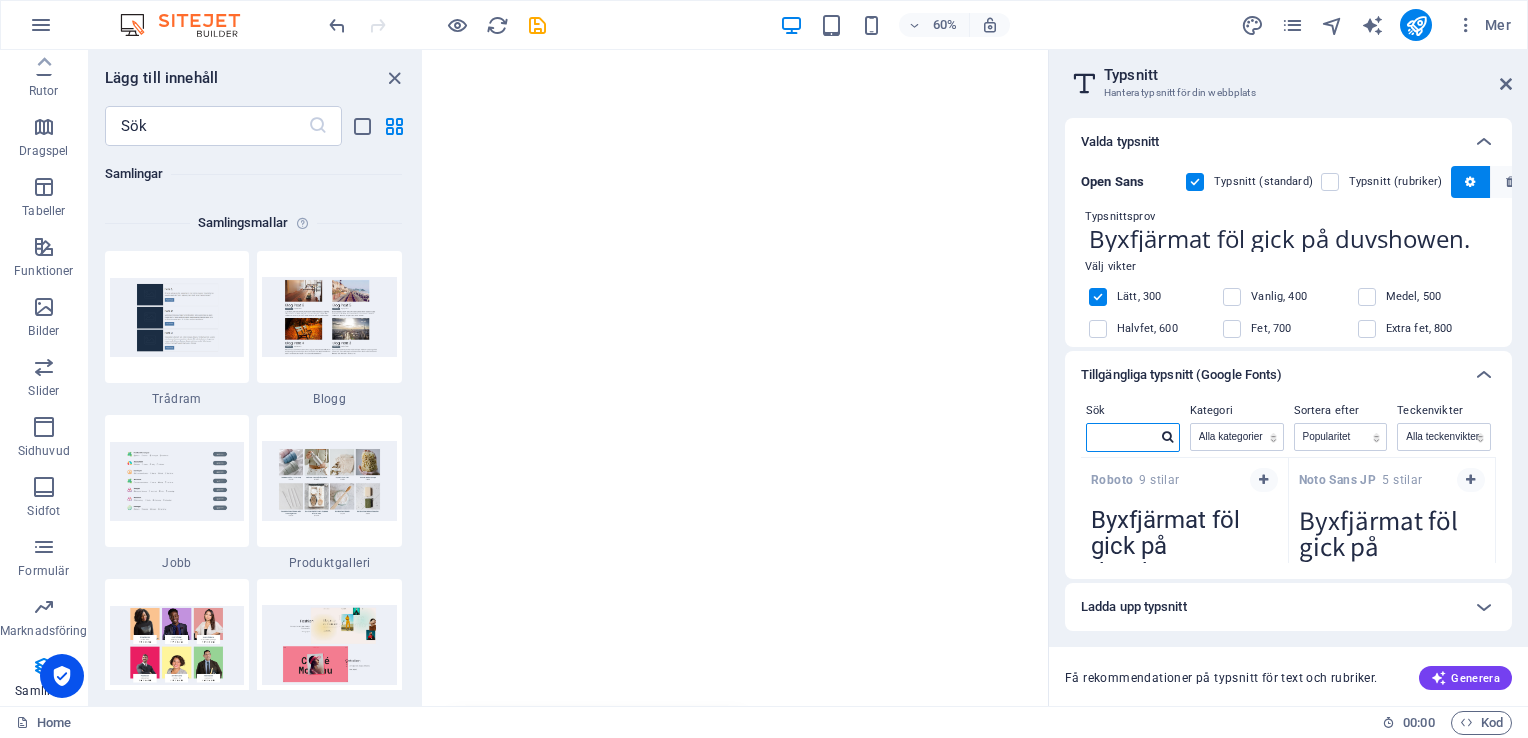 click at bounding box center [1122, 437] 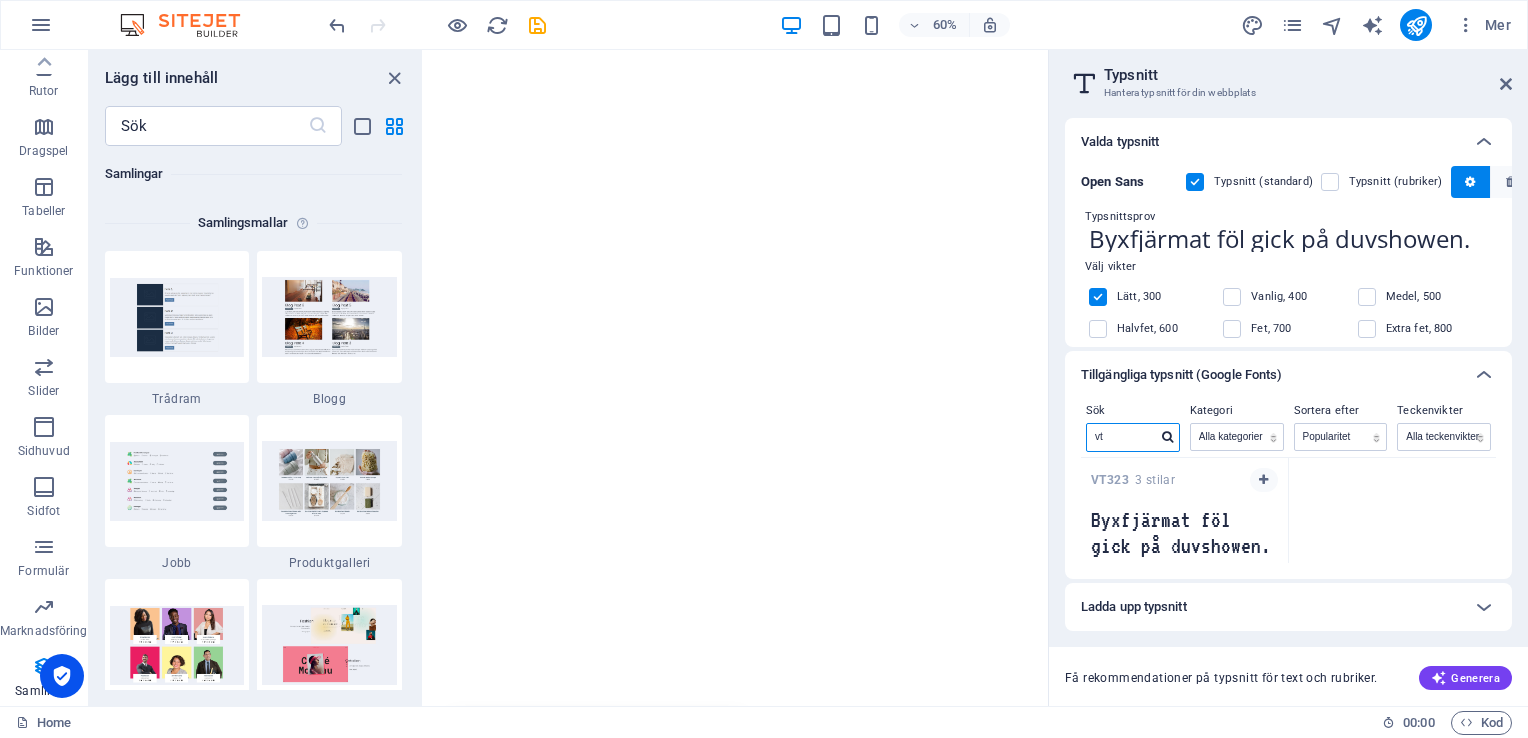 type on "v" 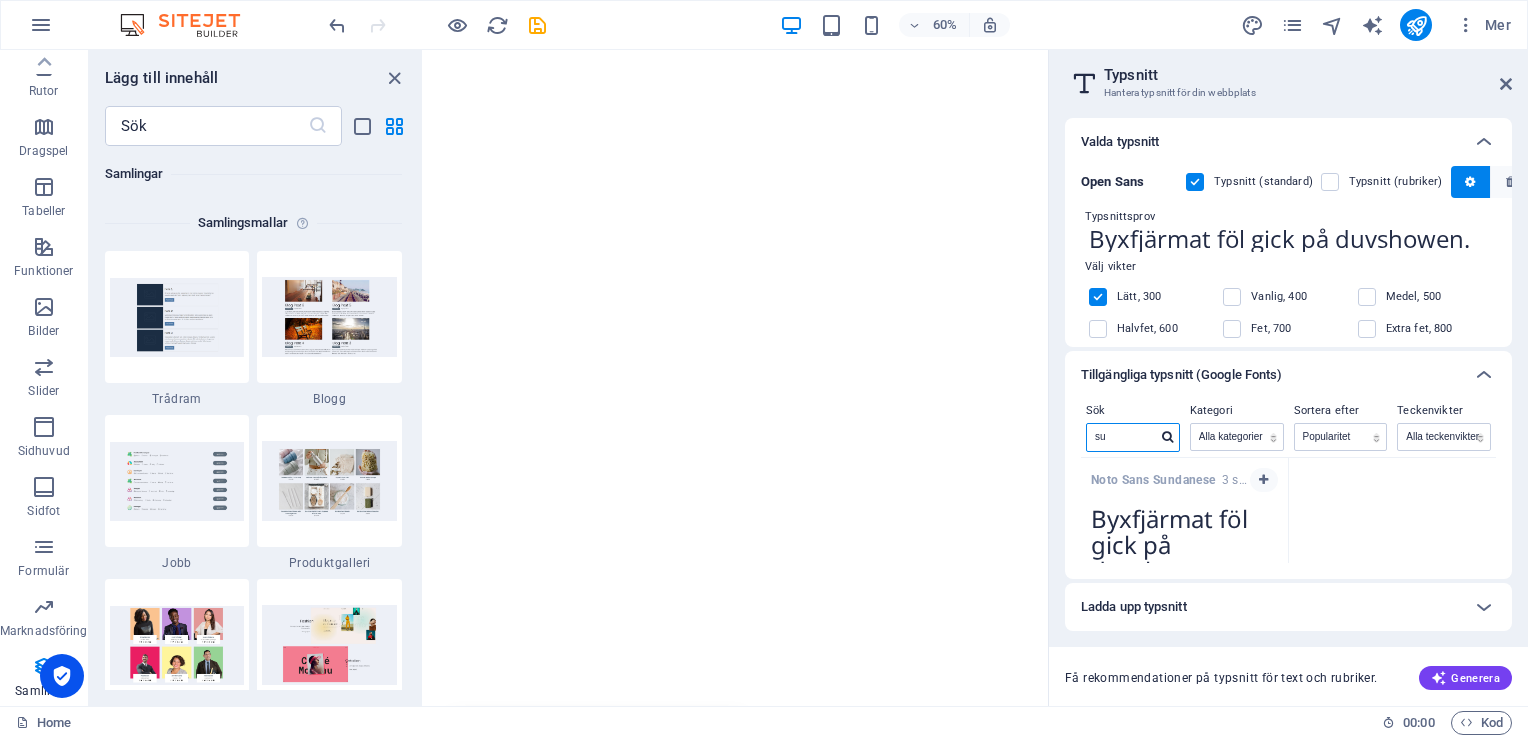 type on "s" 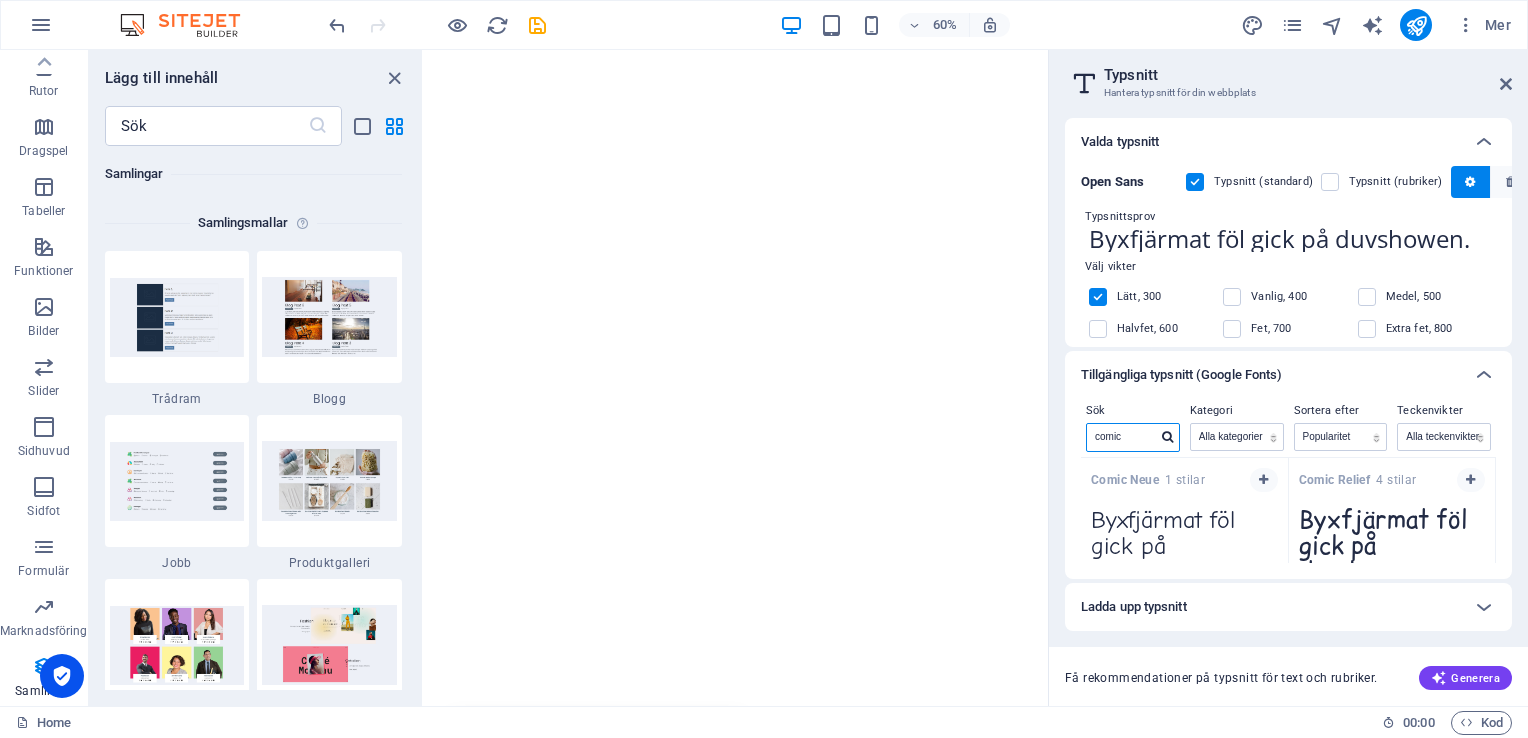 click on "Sök comic Kategori Alla kategorier serif display monospace sans-serif handwriting Sortera efter Namn Kategori Popularitet Teckenvikter Alla teckenvikter 100 100italic 200 200italic 300 300italic 500 500italic 600 600italic 700 700italic 800 800italic 900 900italic italic regular Comic Neue 1   stilar Byxfjärmat föl gick på duvshowen. Kopiera text till alla förhandsvisningar Comic Relief 4   stilar Byxfjärmat föl gick på duvshowen. Kopiera text till alla förhandsvisningar" at bounding box center (1288, 481) 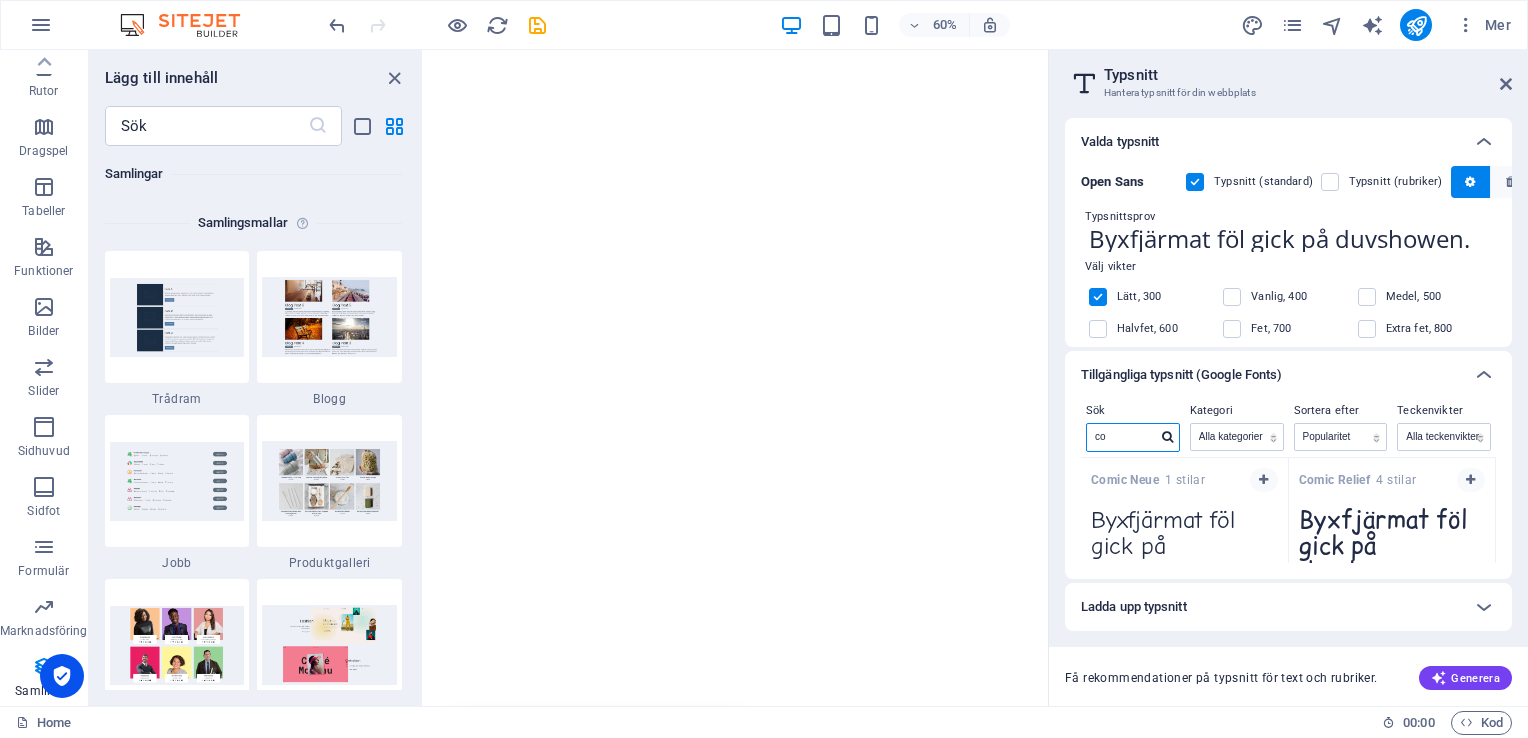 type on "c" 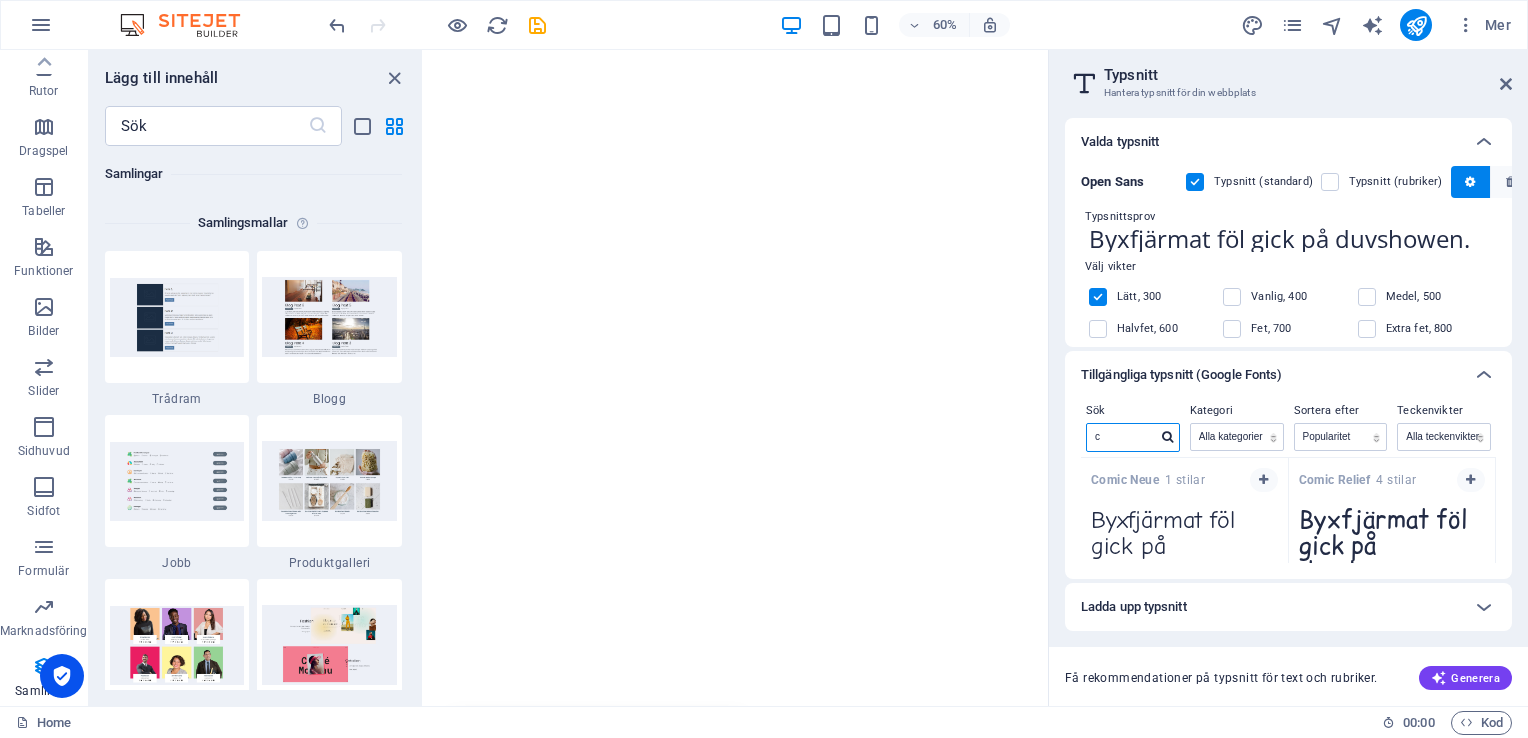 type 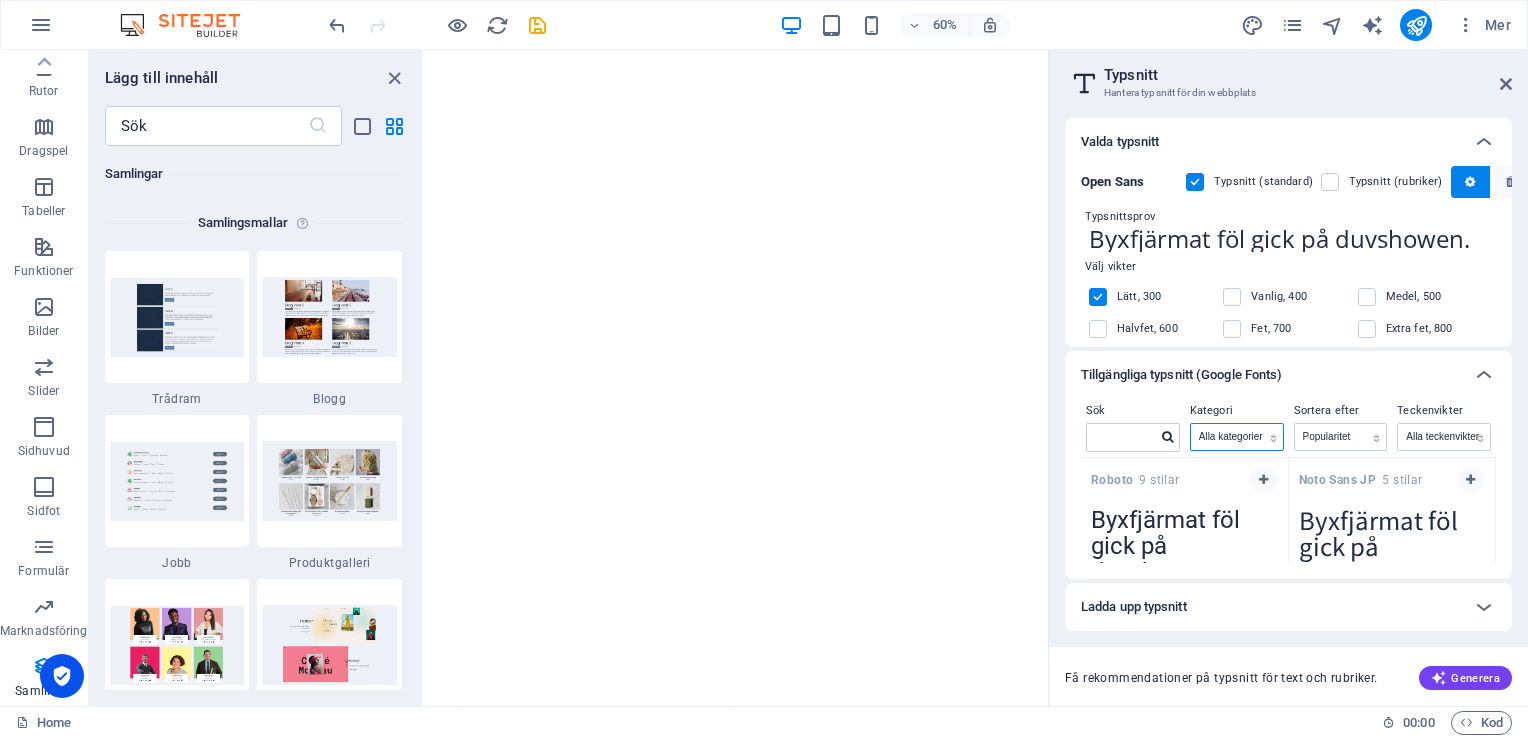 click on "Alla kategorier serif display monospace sans-serif handwriting" at bounding box center (1237, 437) 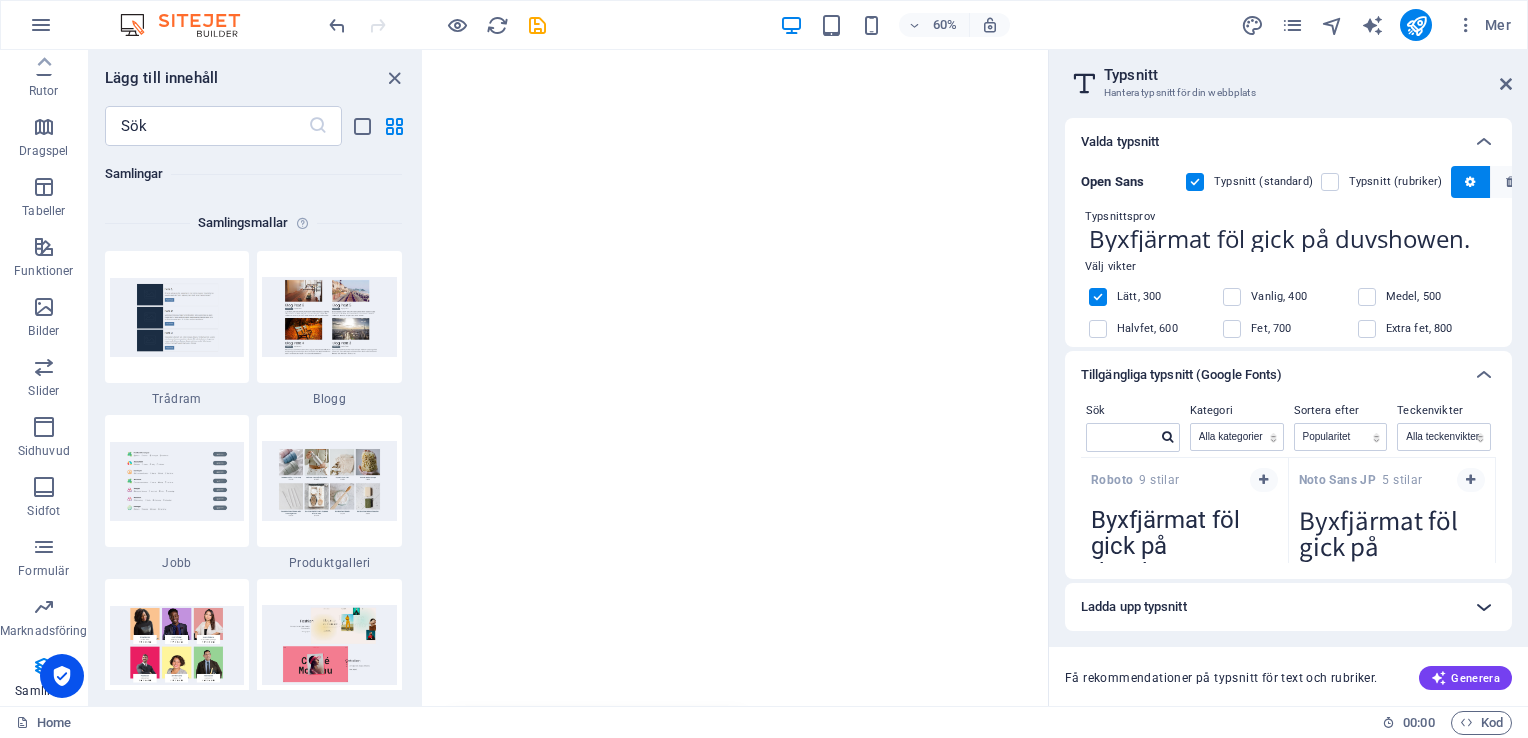 click at bounding box center [1484, 607] 